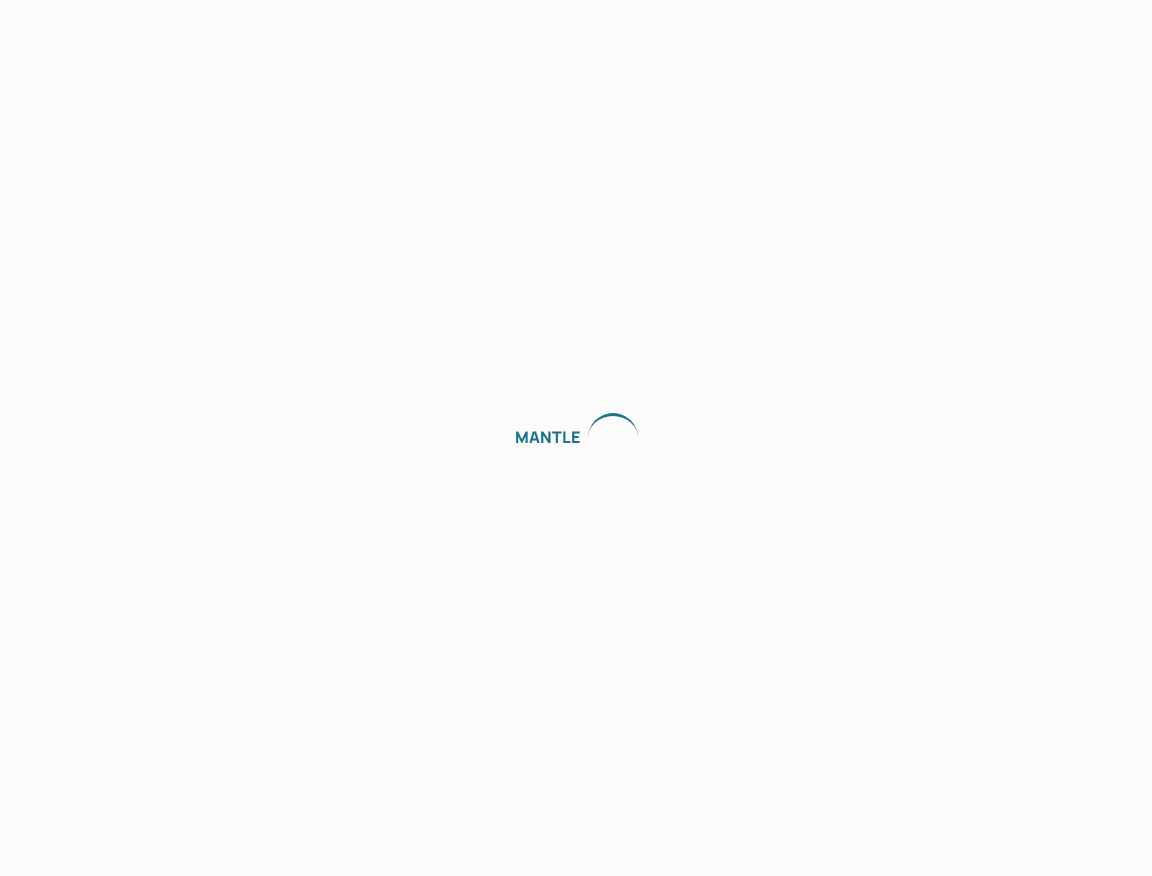 scroll, scrollTop: 0, scrollLeft: 0, axis: both 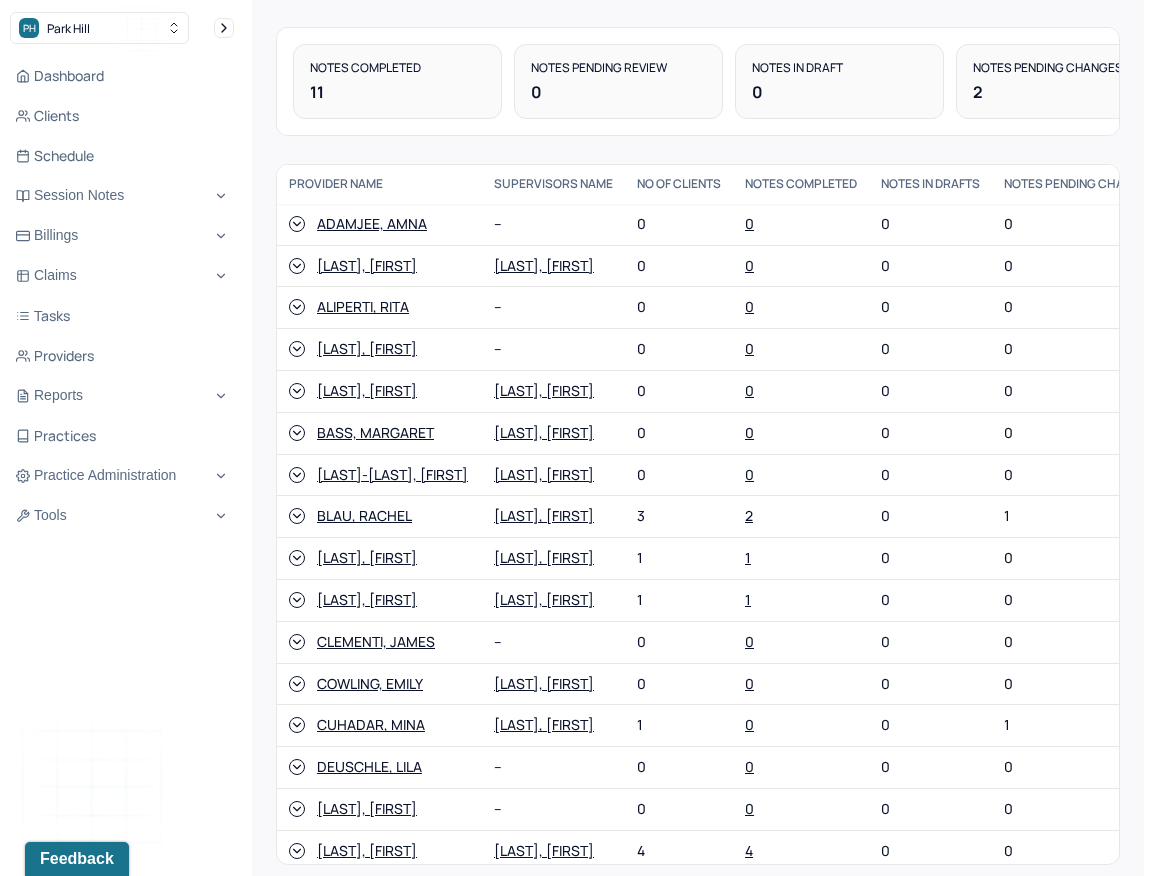click 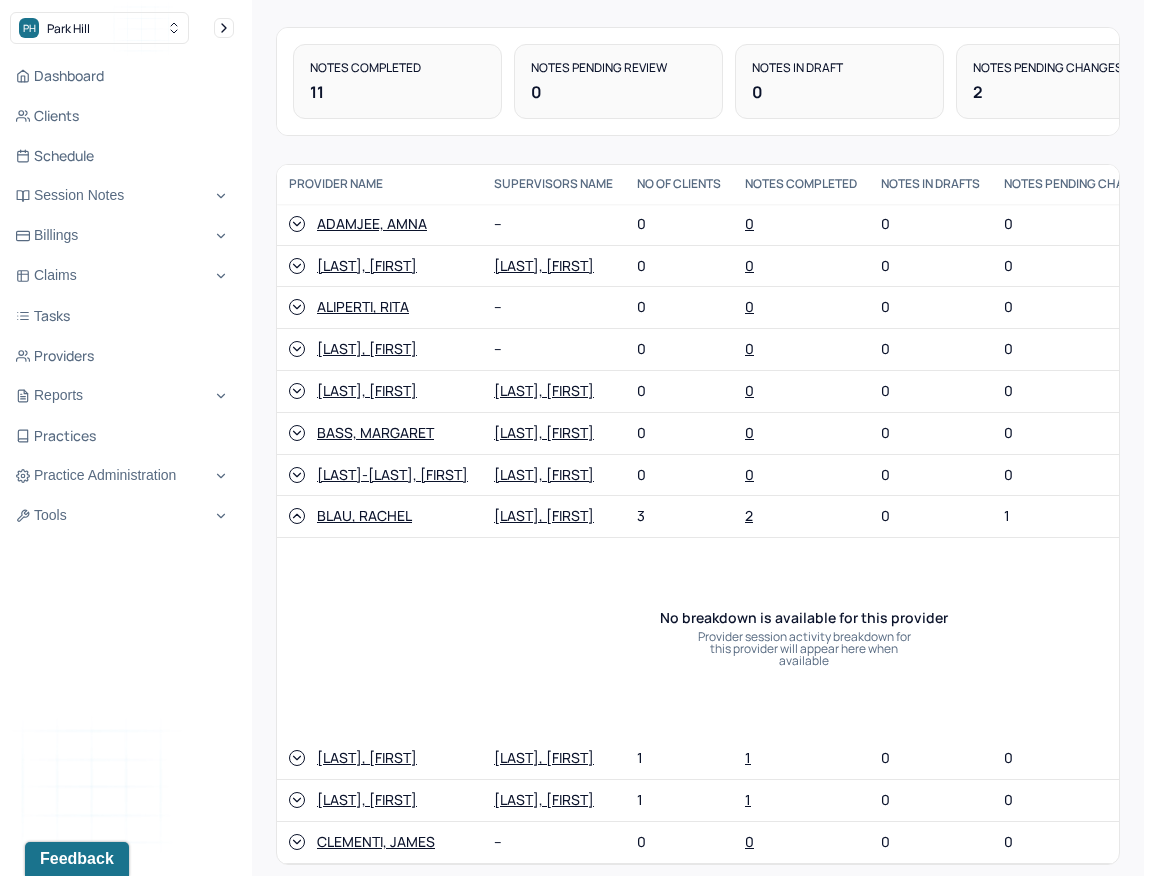 click 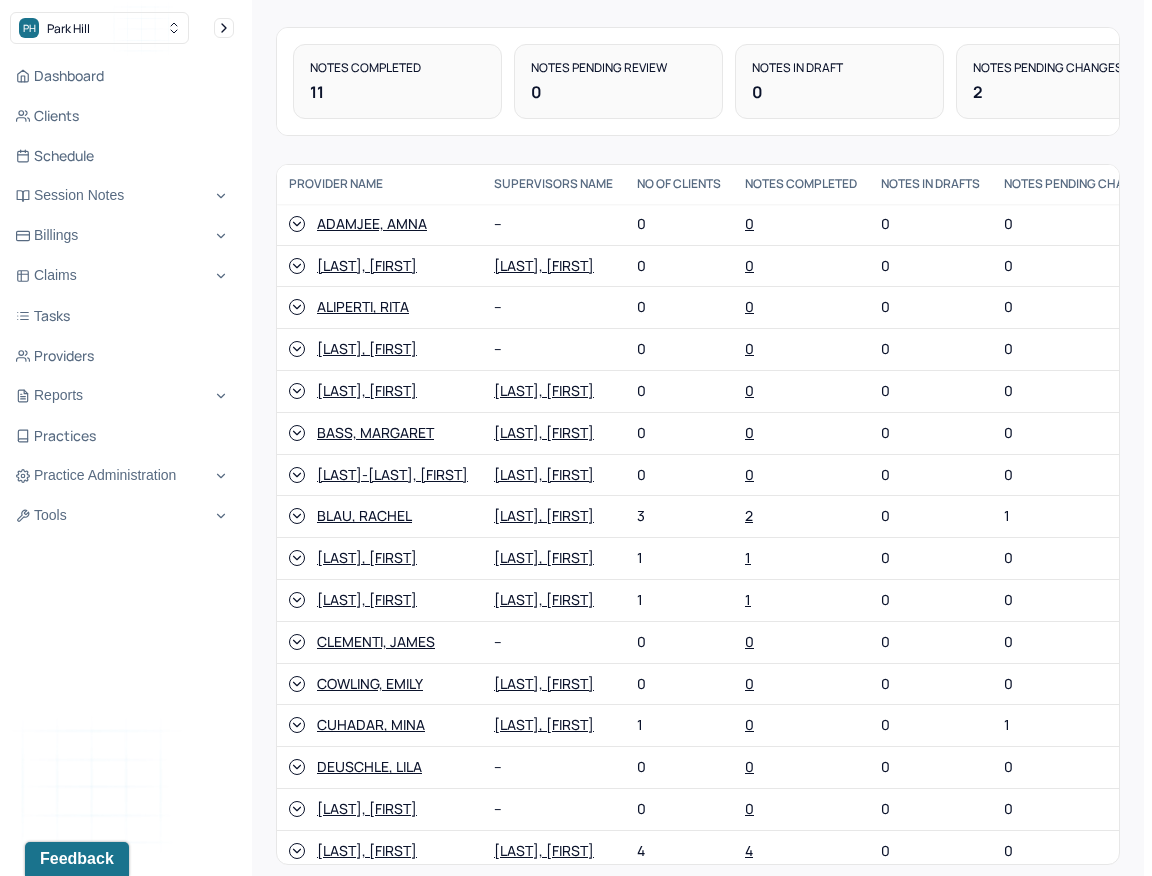 click 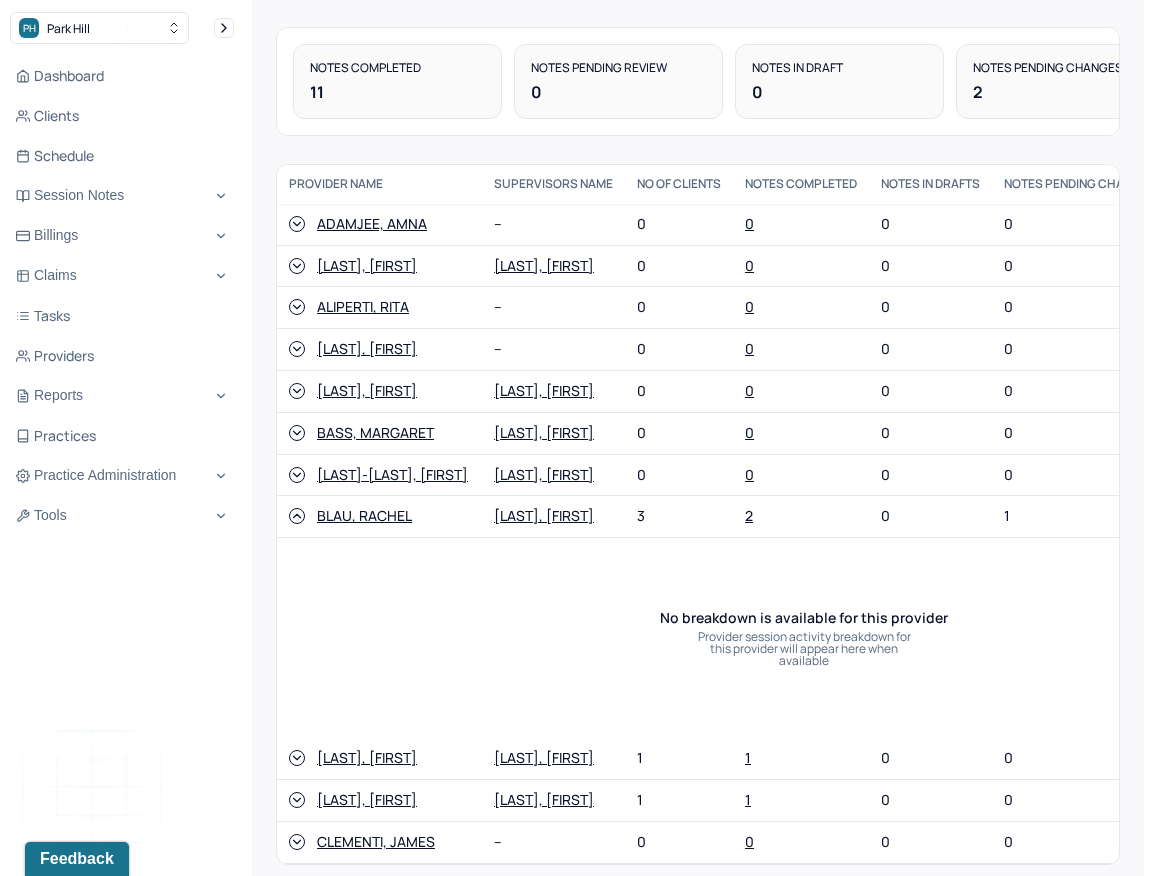 click 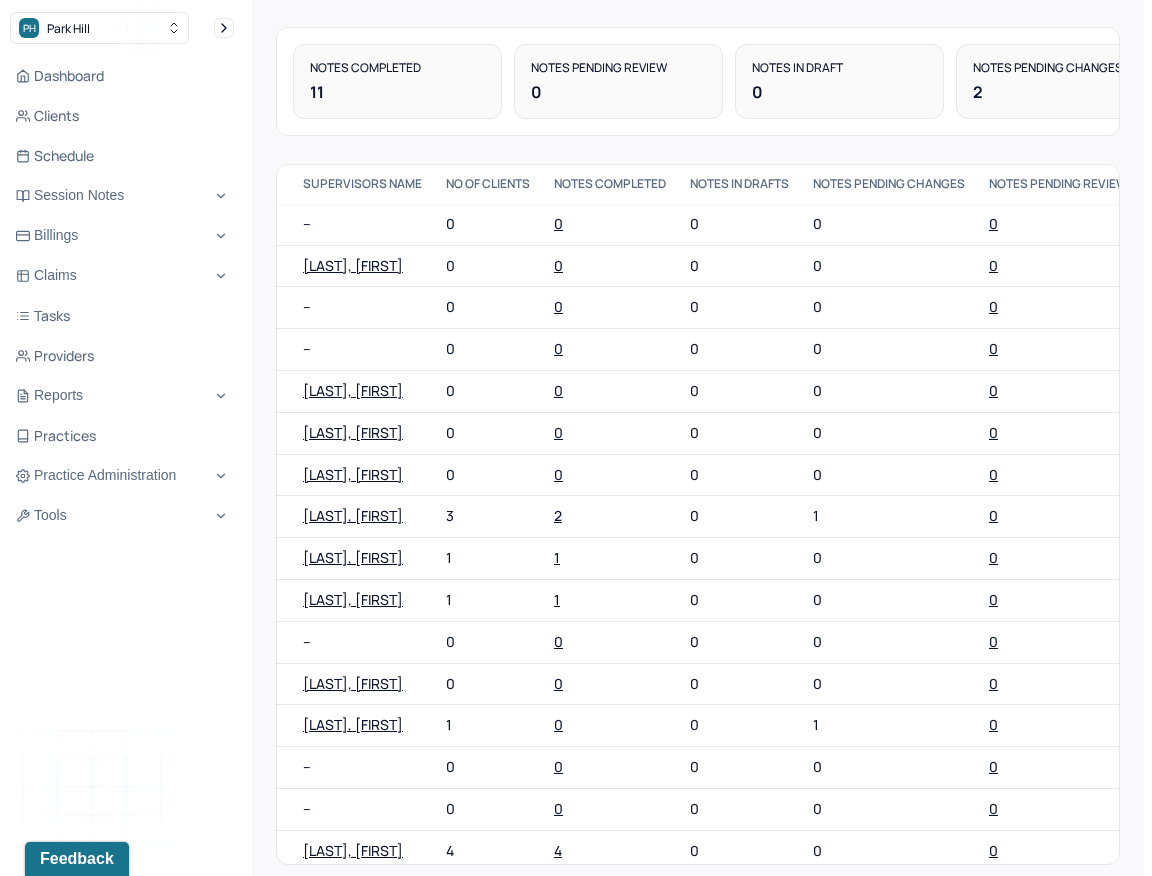 scroll, scrollTop: 0, scrollLeft: 0, axis: both 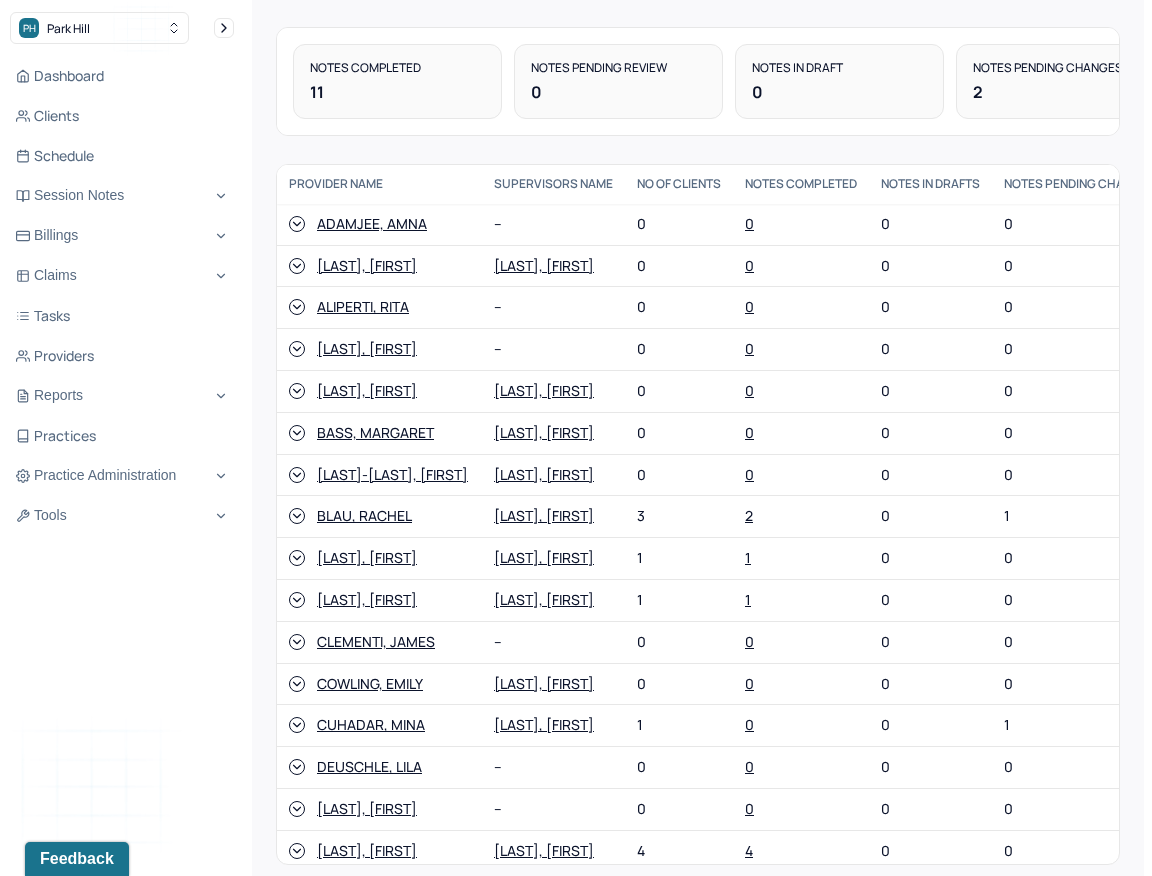click 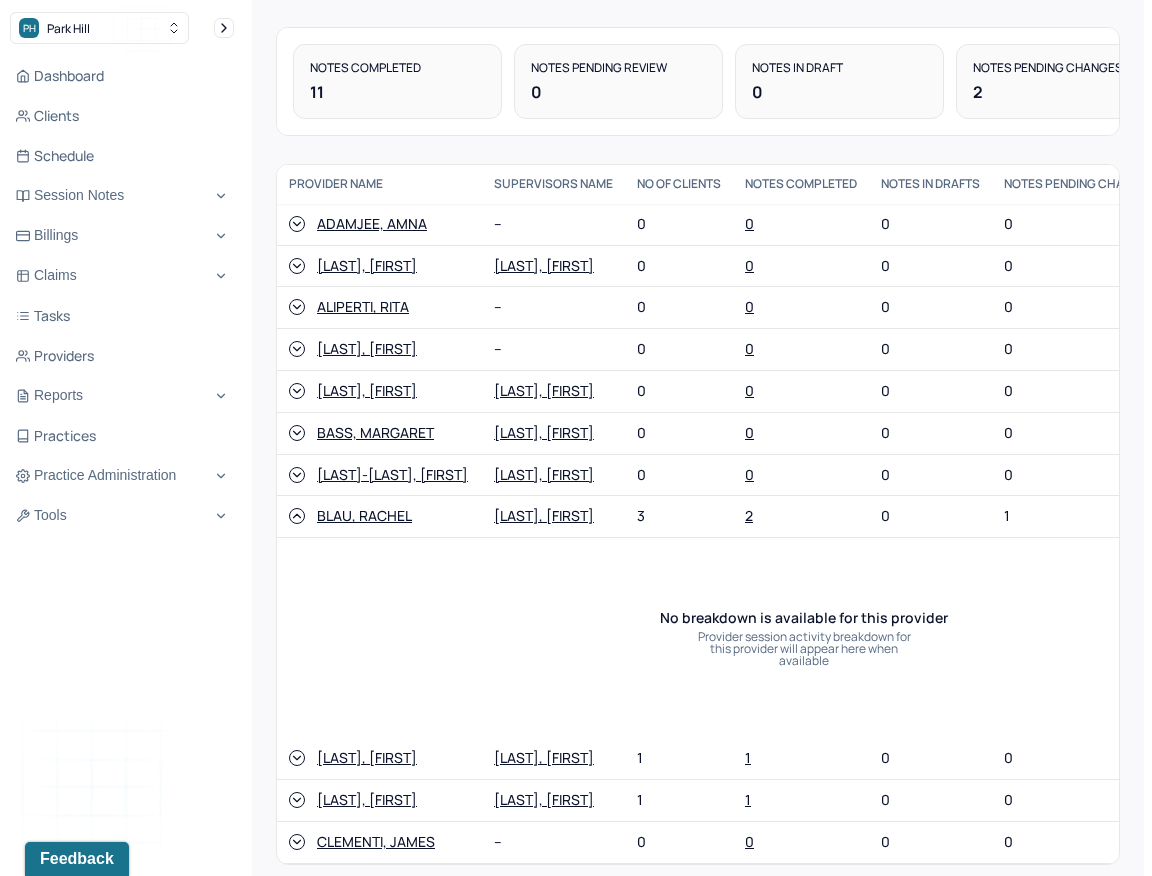 click 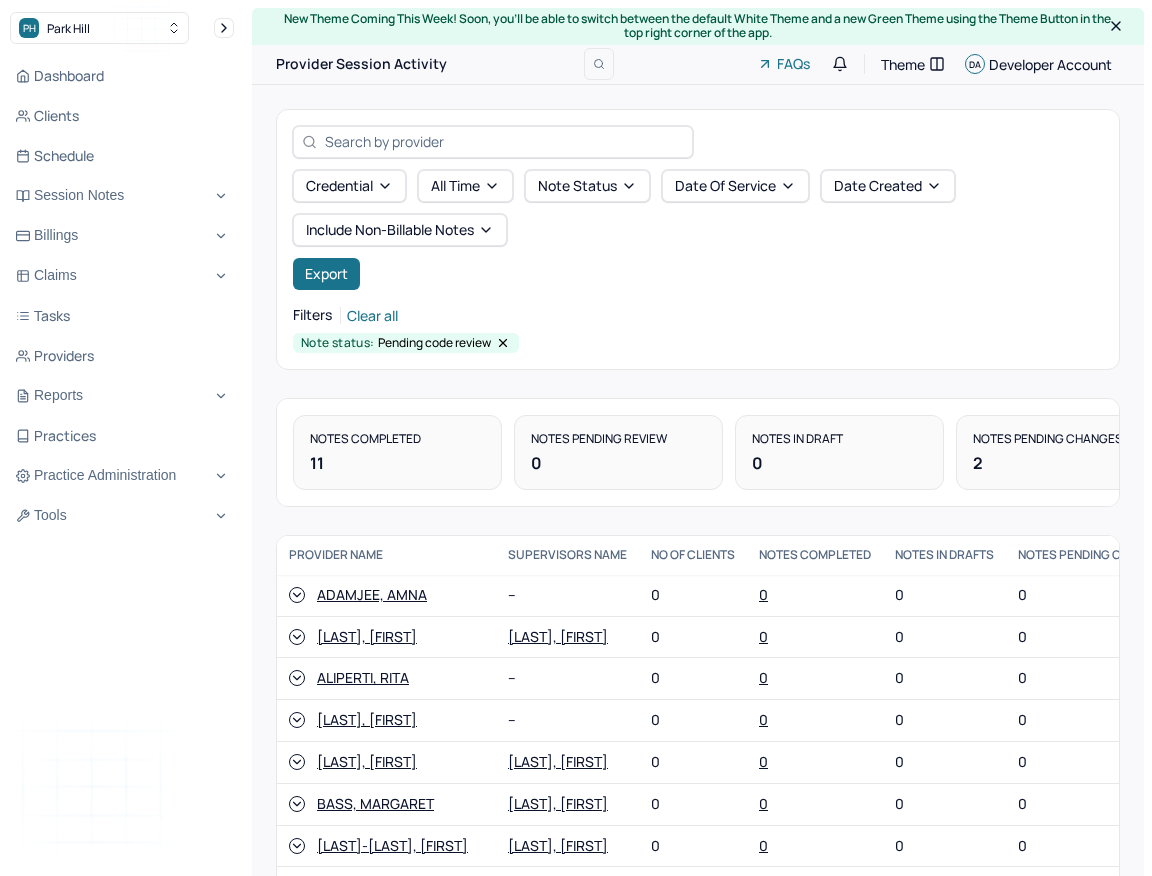 scroll, scrollTop: 371, scrollLeft: 0, axis: vertical 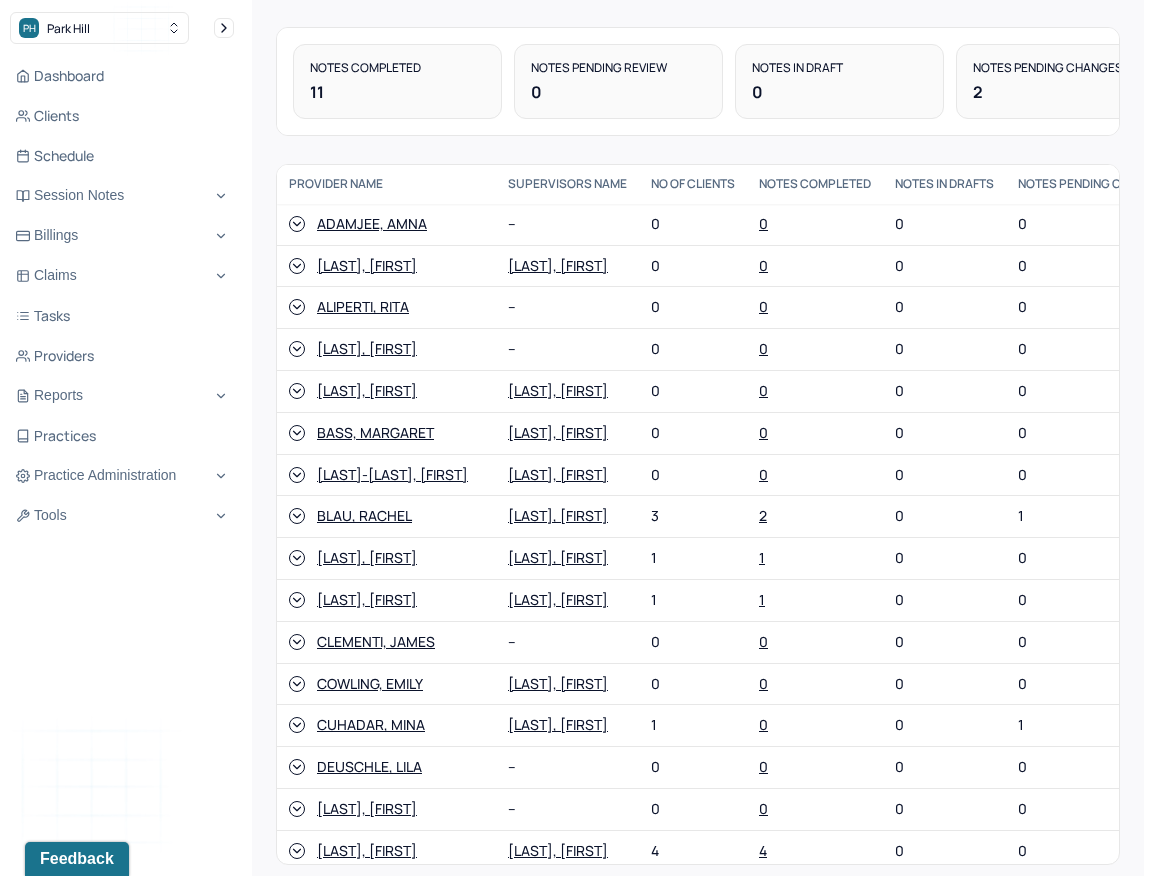 click 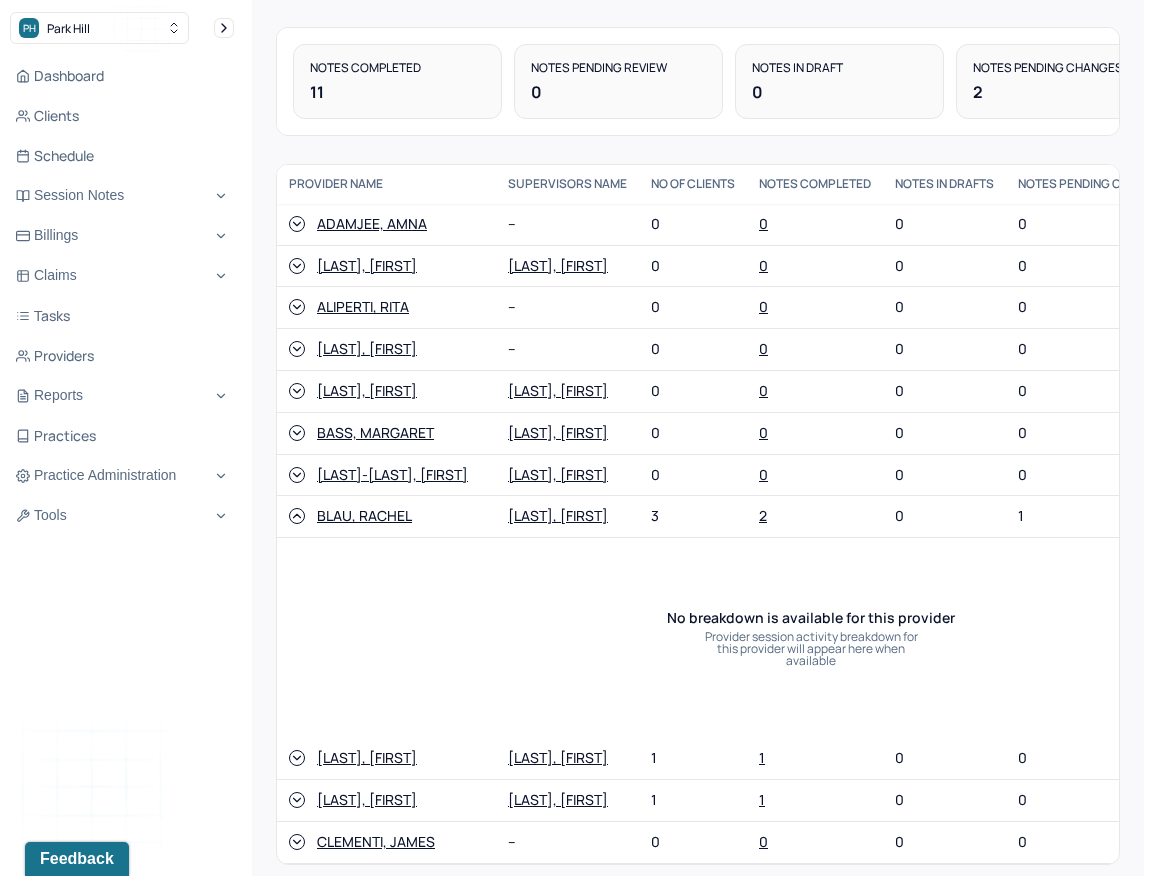 click 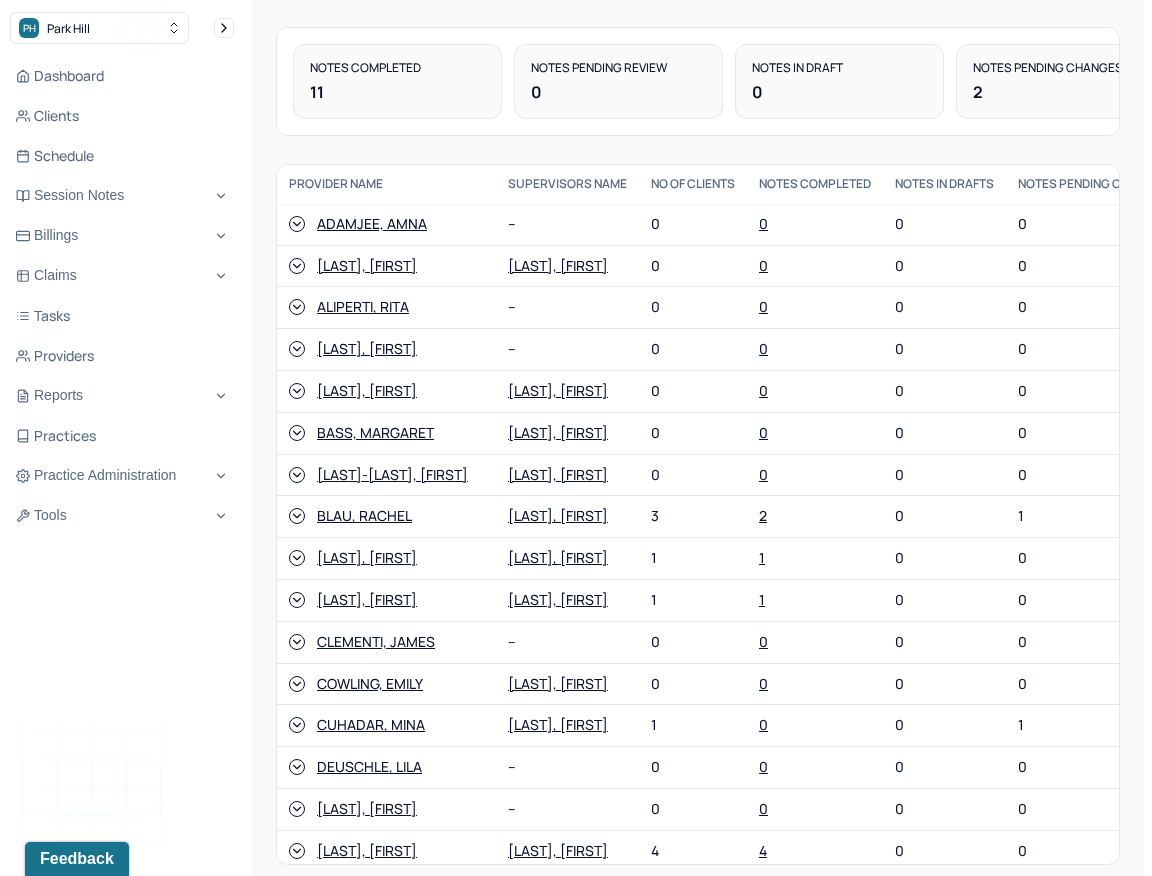 click 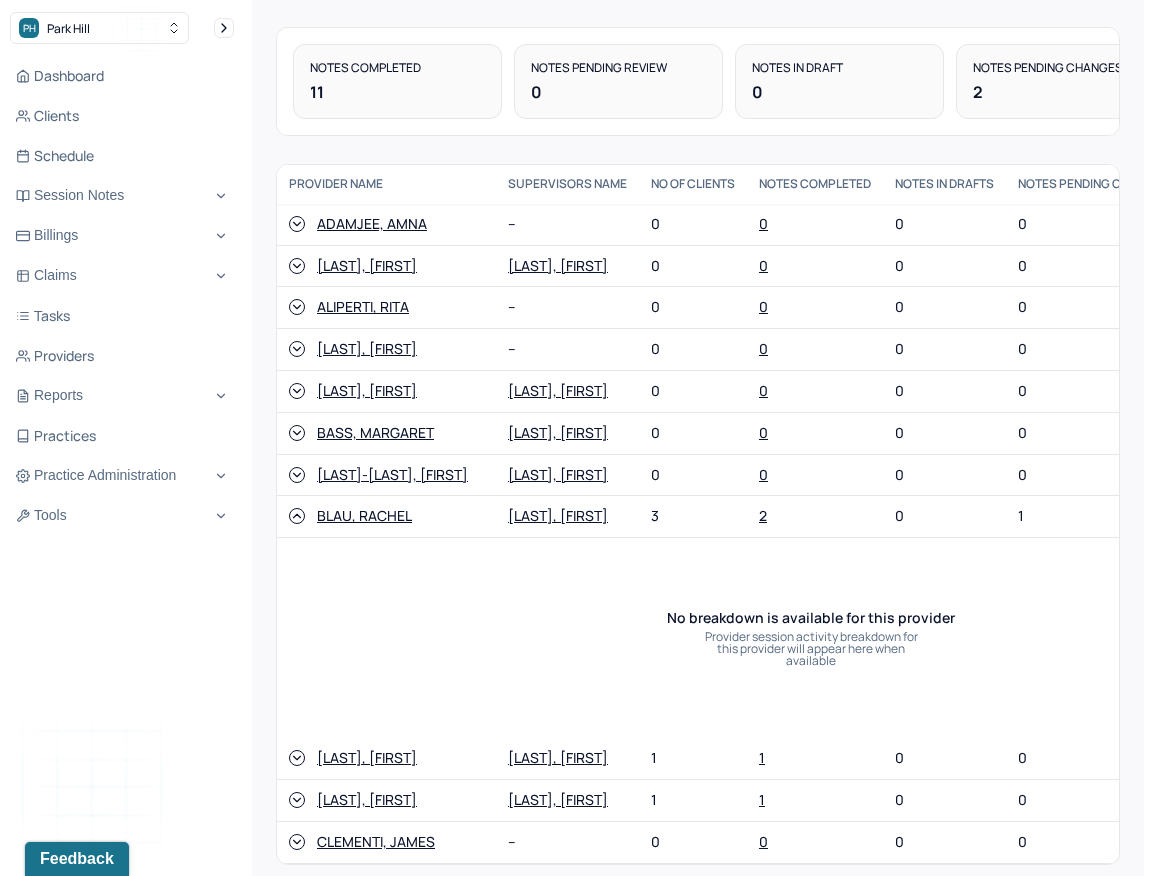 click 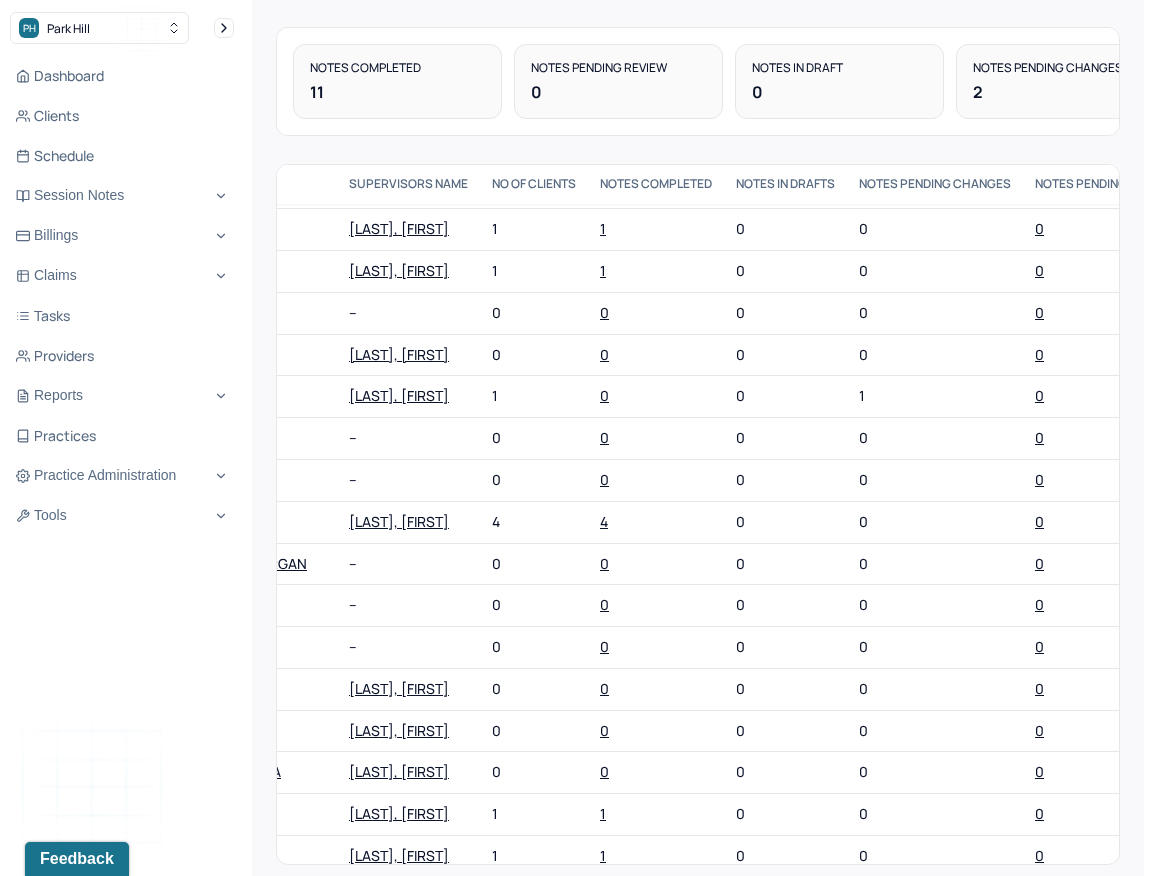 scroll, scrollTop: 0, scrollLeft: 159, axis: horizontal 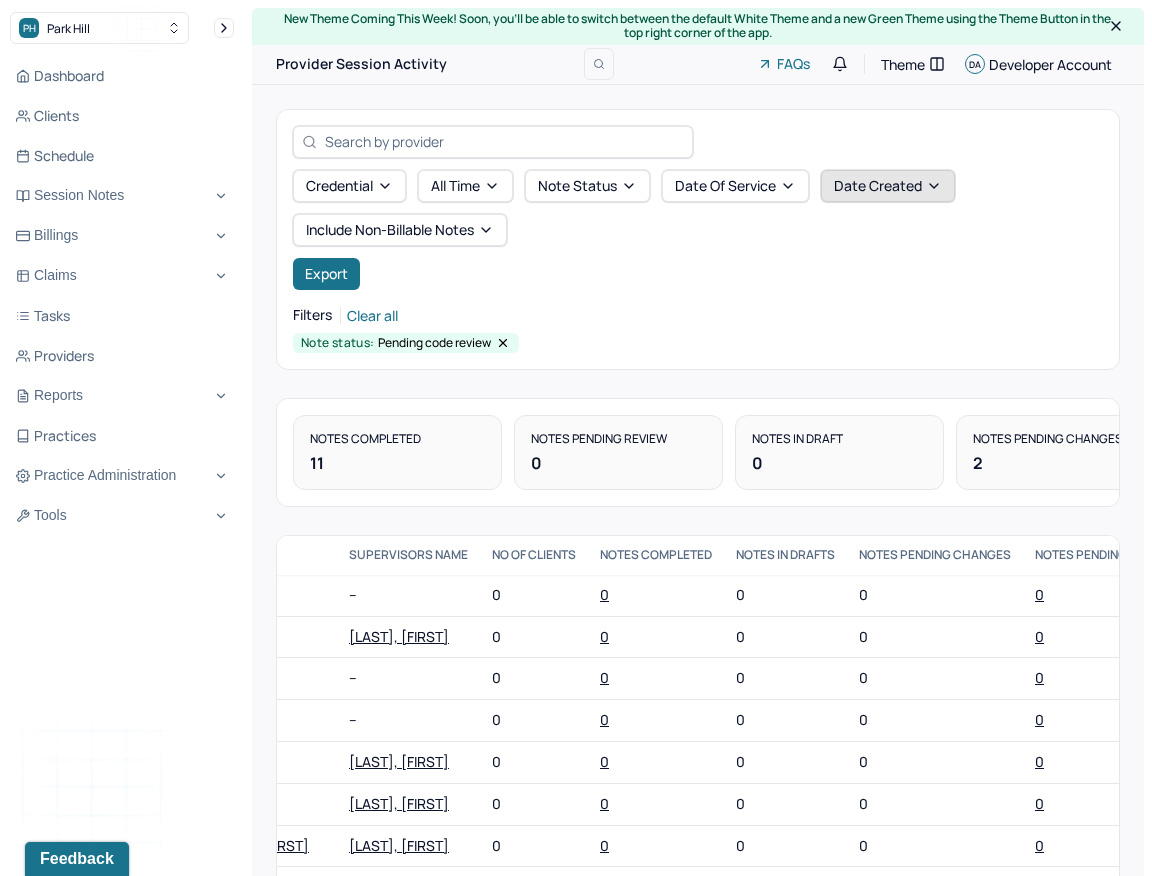 click on "Date Created" at bounding box center [888, 186] 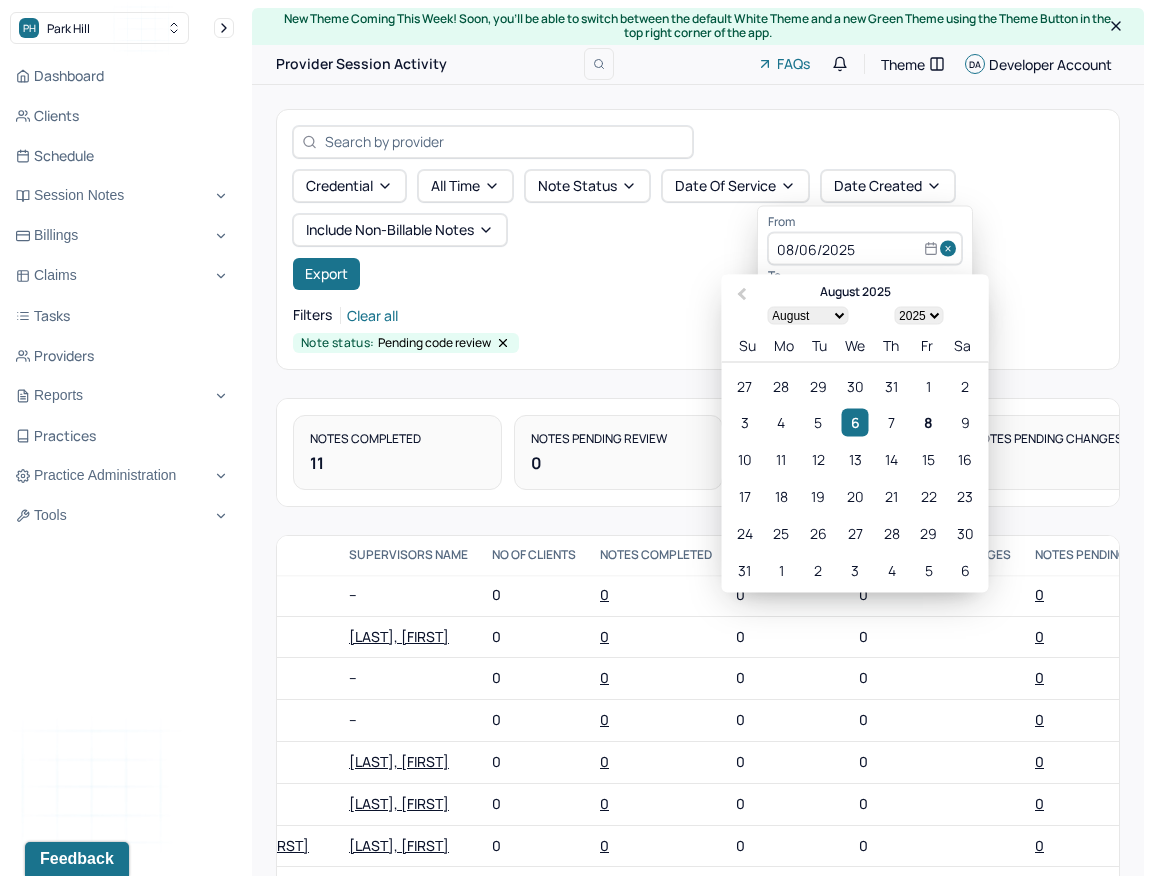click on "From" at bounding box center (865, 222) 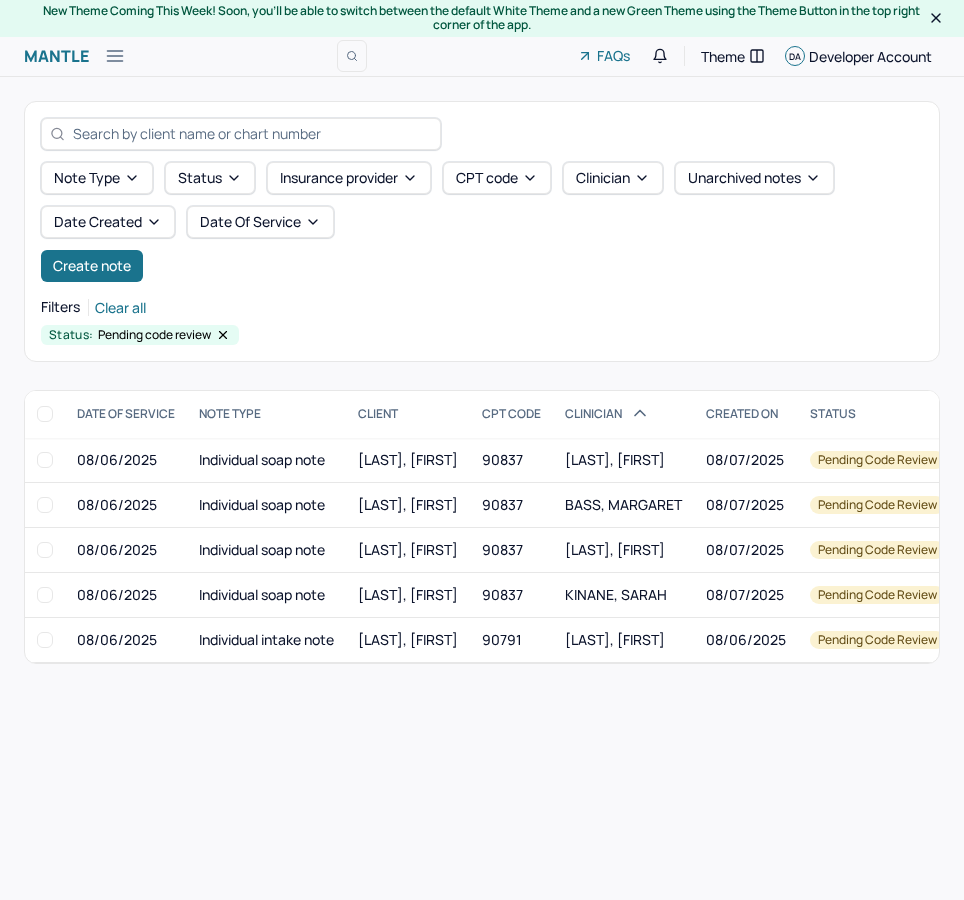 scroll, scrollTop: 0, scrollLeft: 0, axis: both 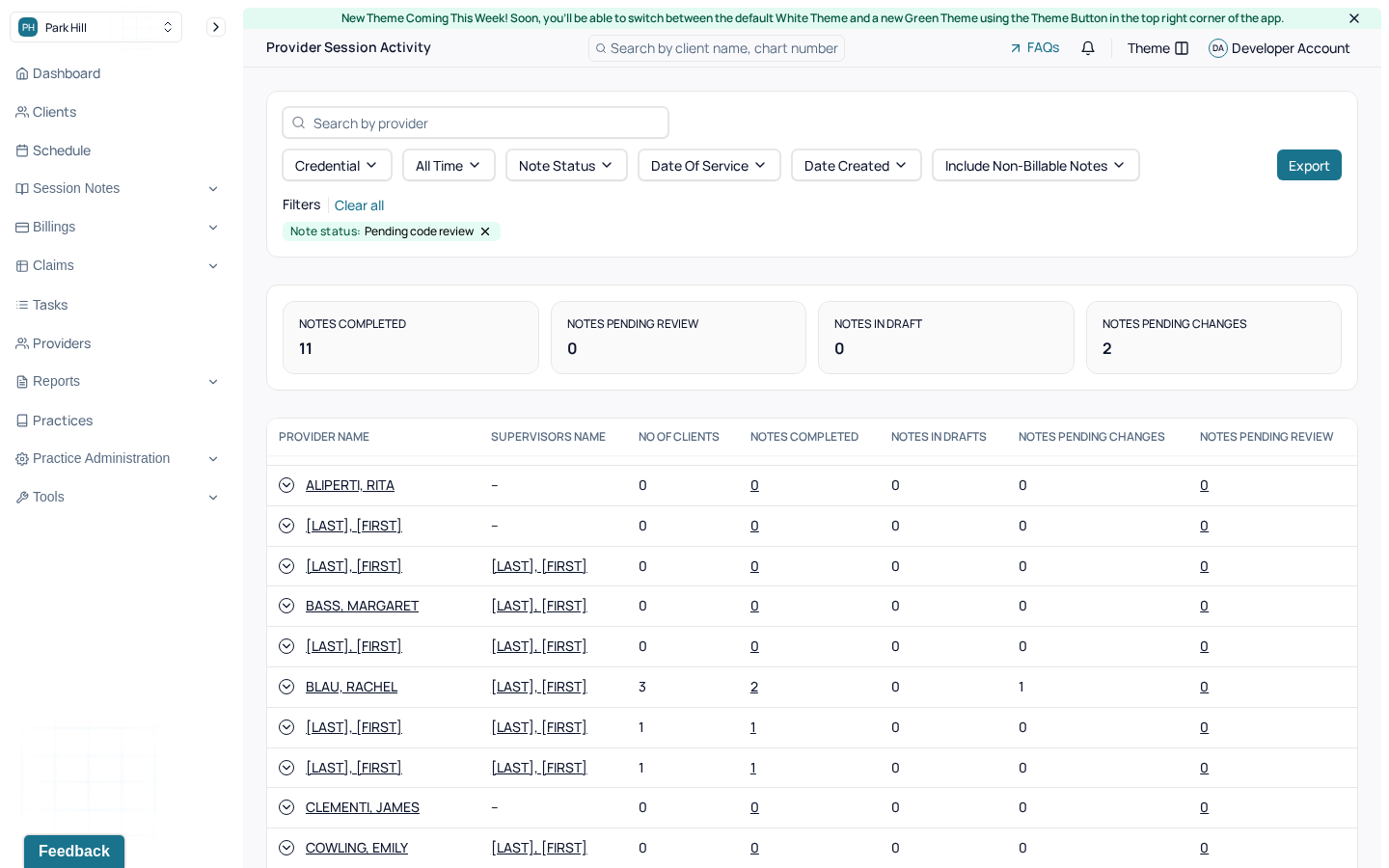 click 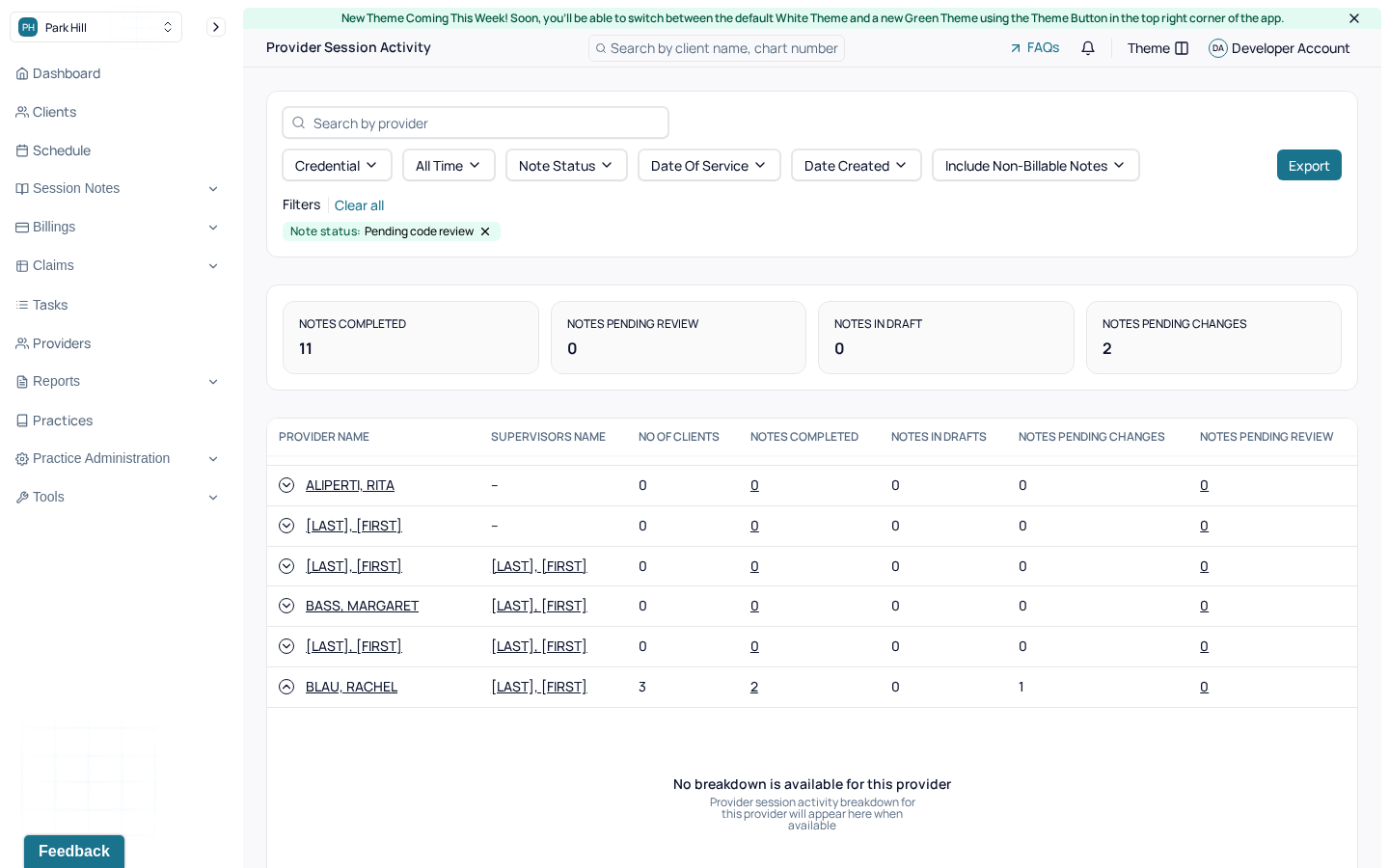 click 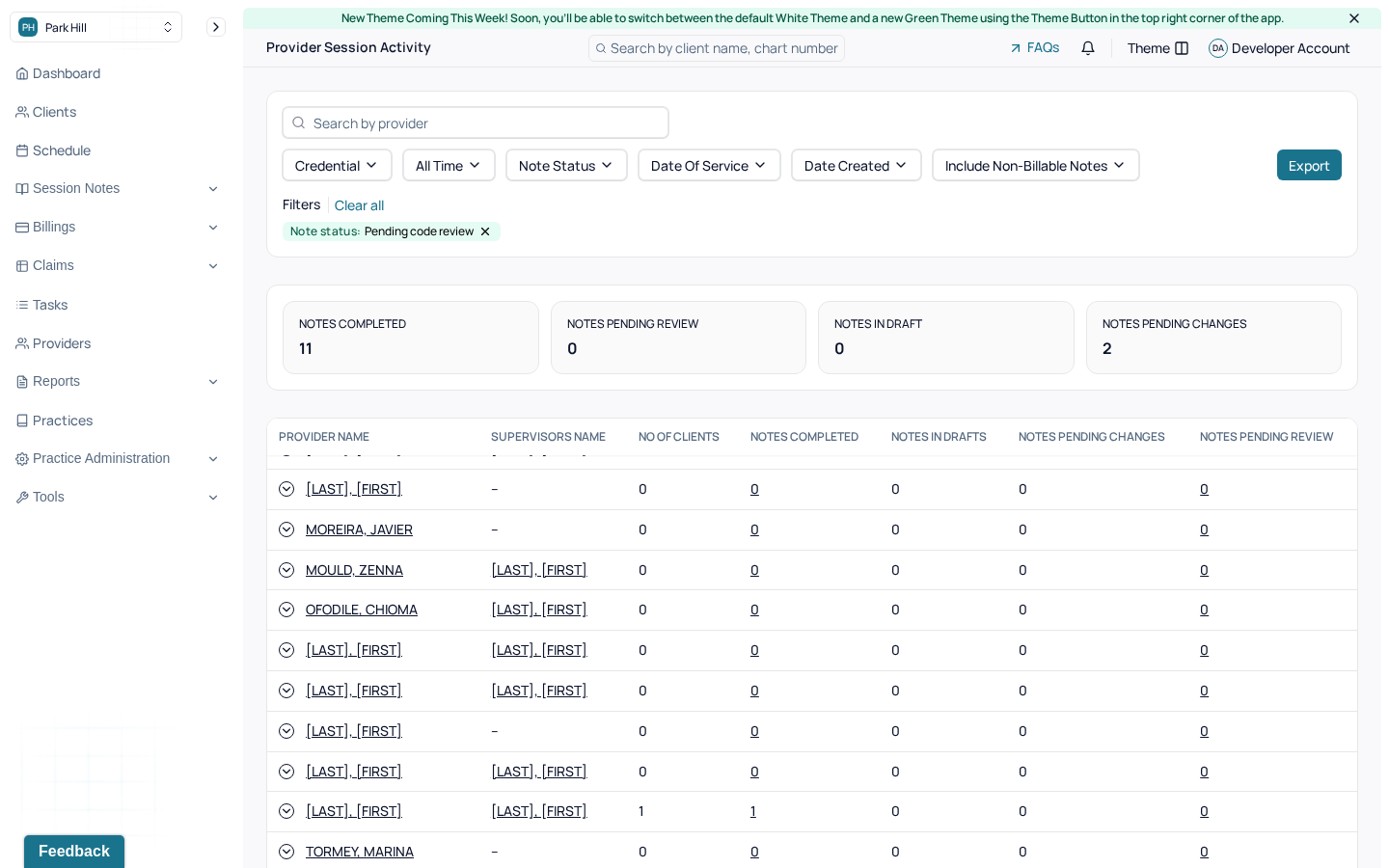 scroll, scrollTop: 1278, scrollLeft: 0, axis: vertical 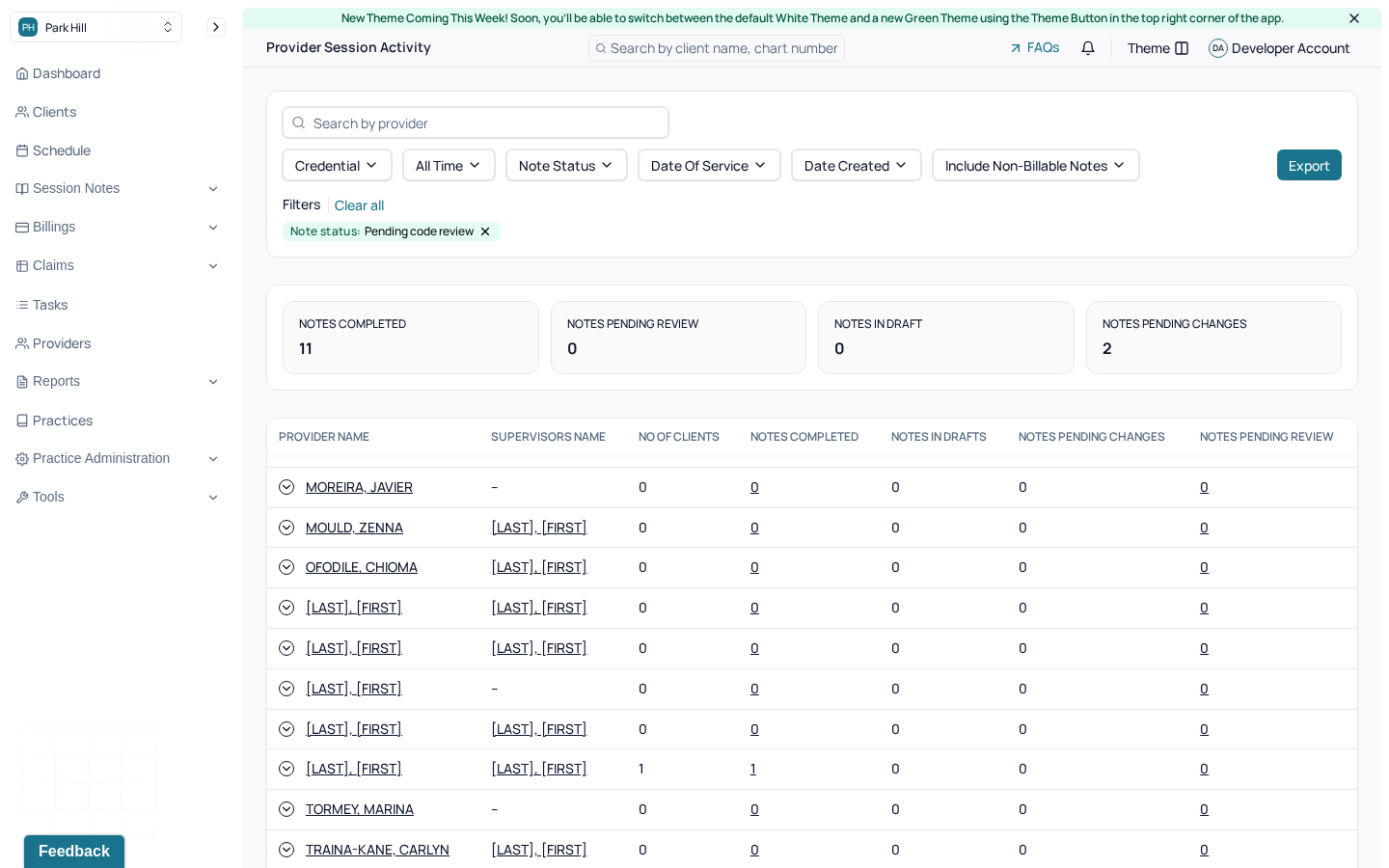 click 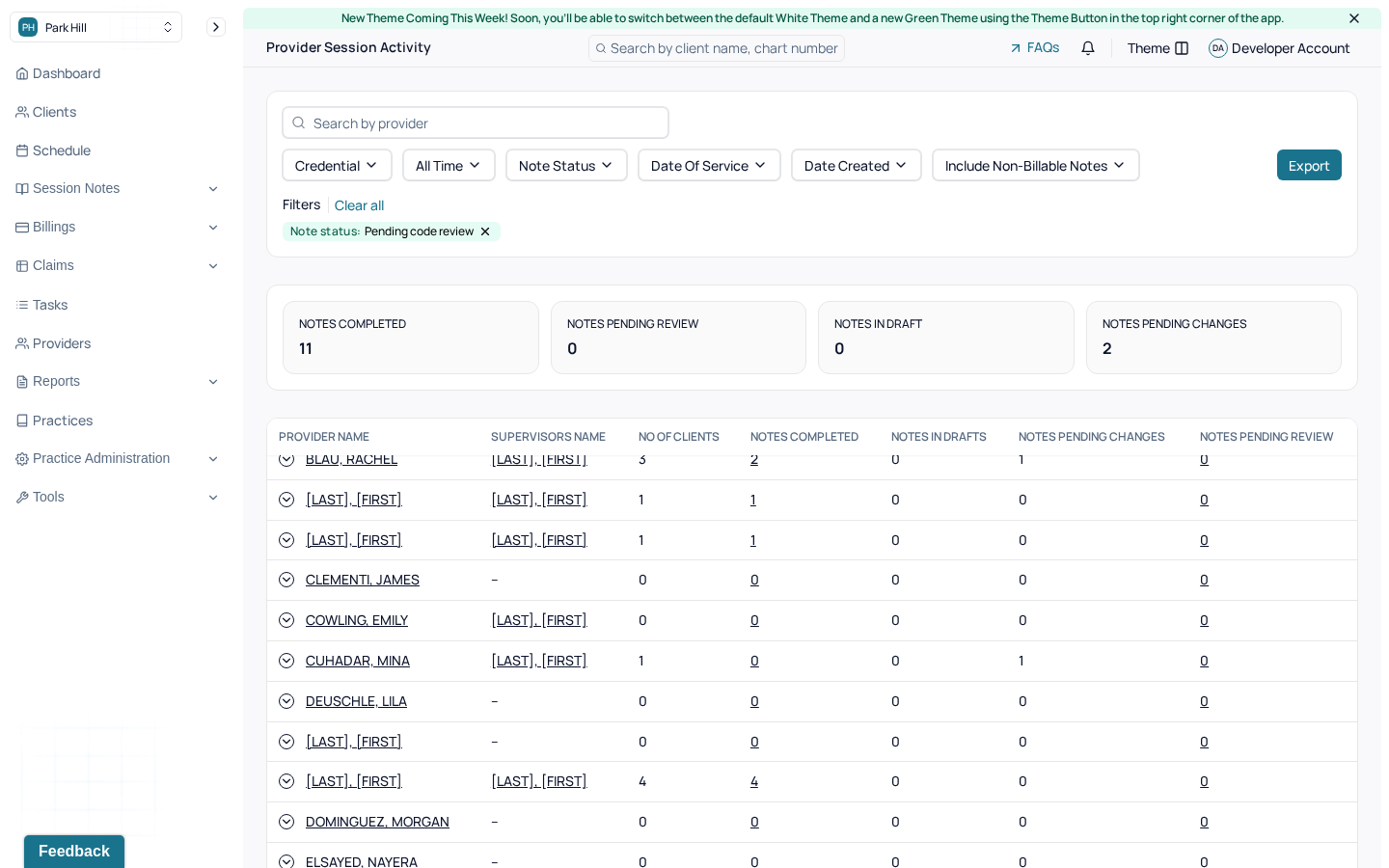 scroll, scrollTop: 309, scrollLeft: 0, axis: vertical 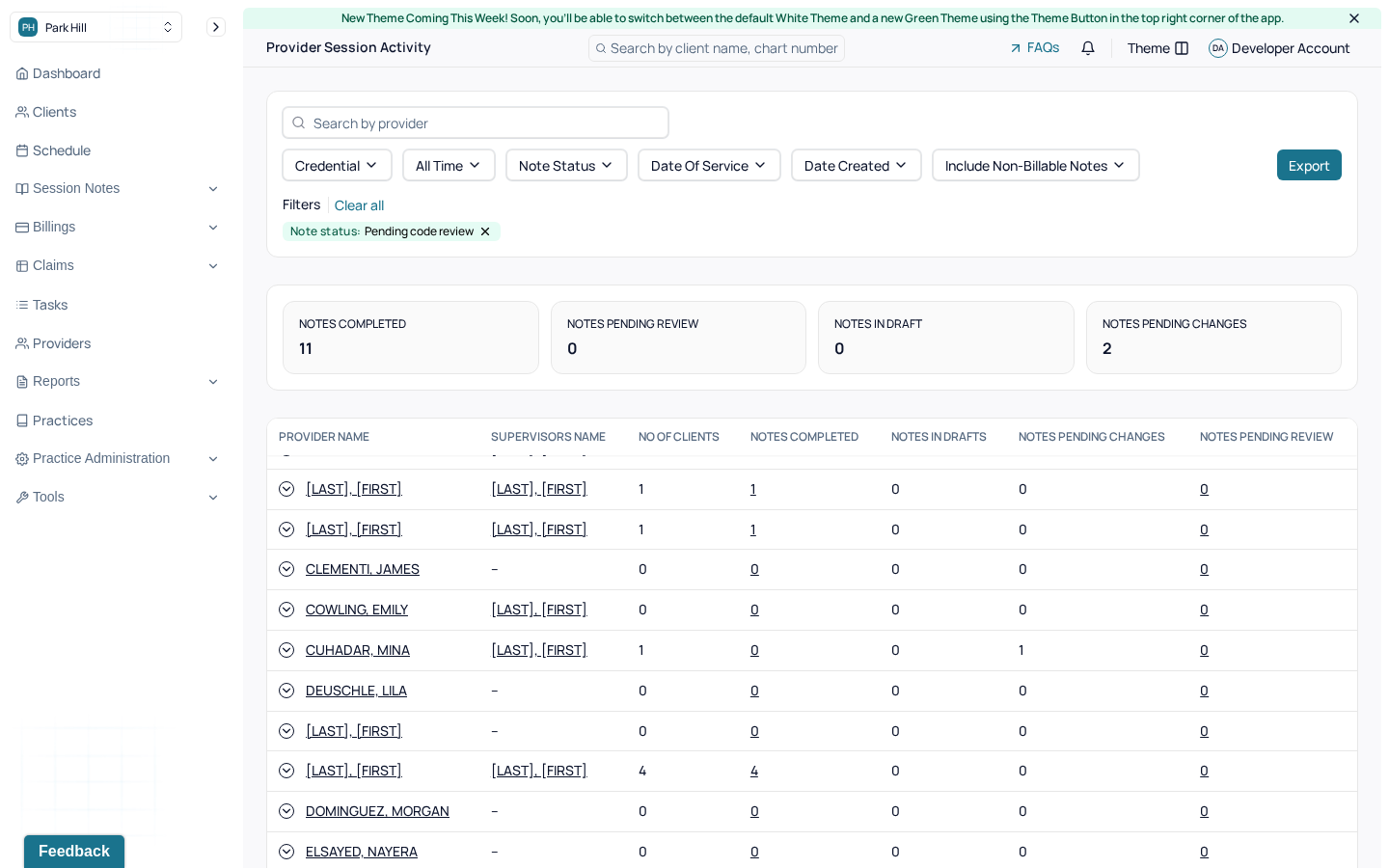click 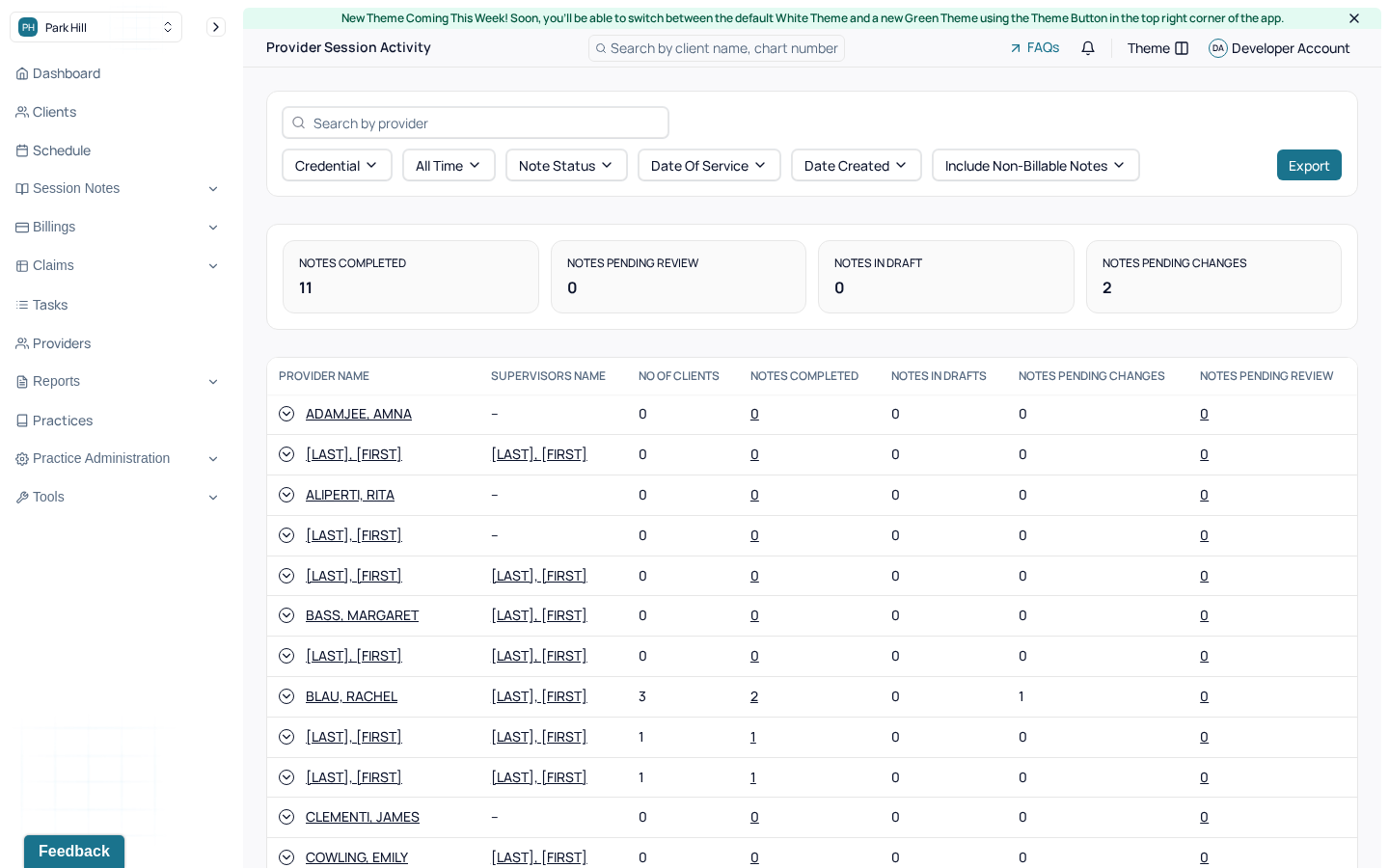 click 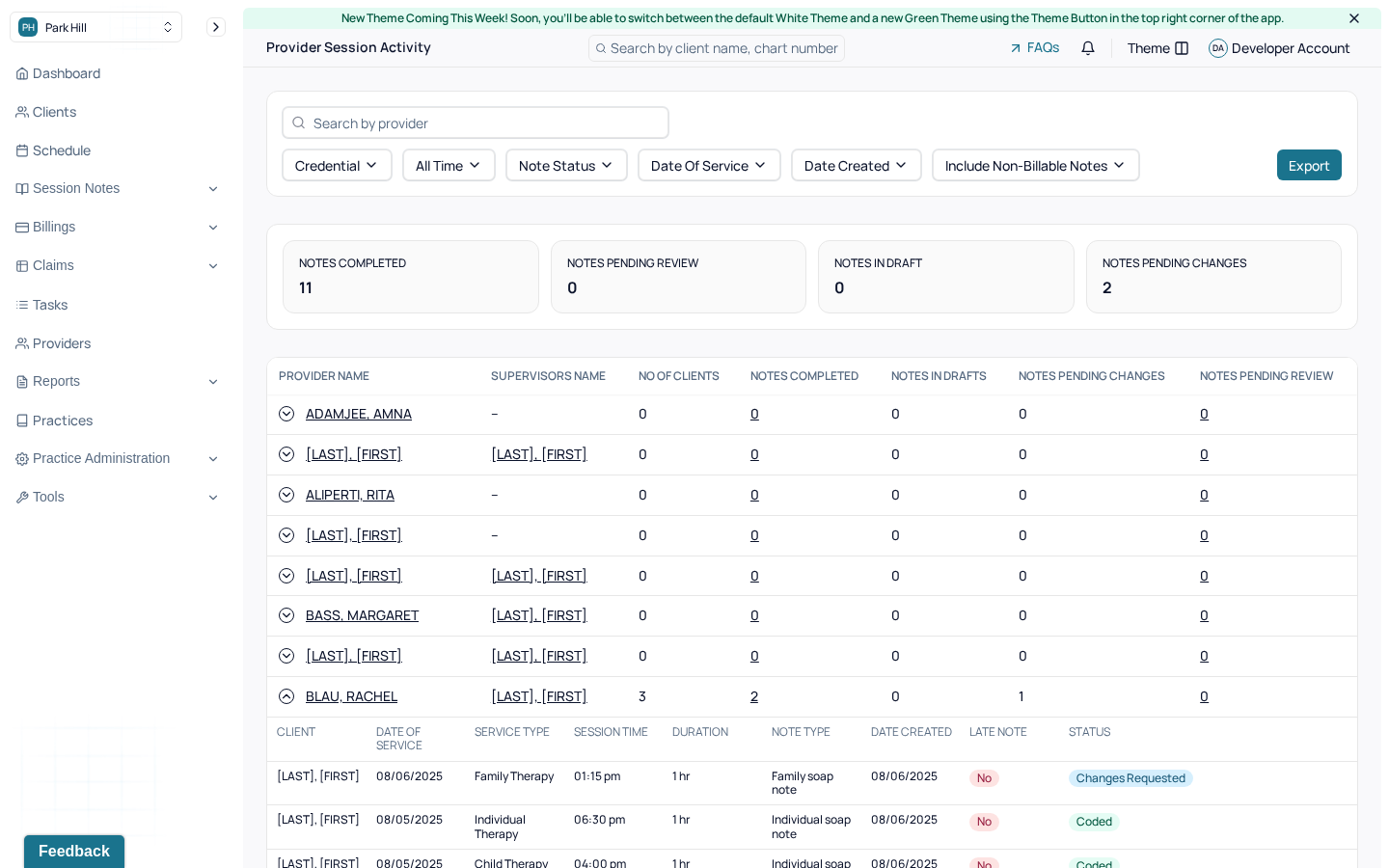 click 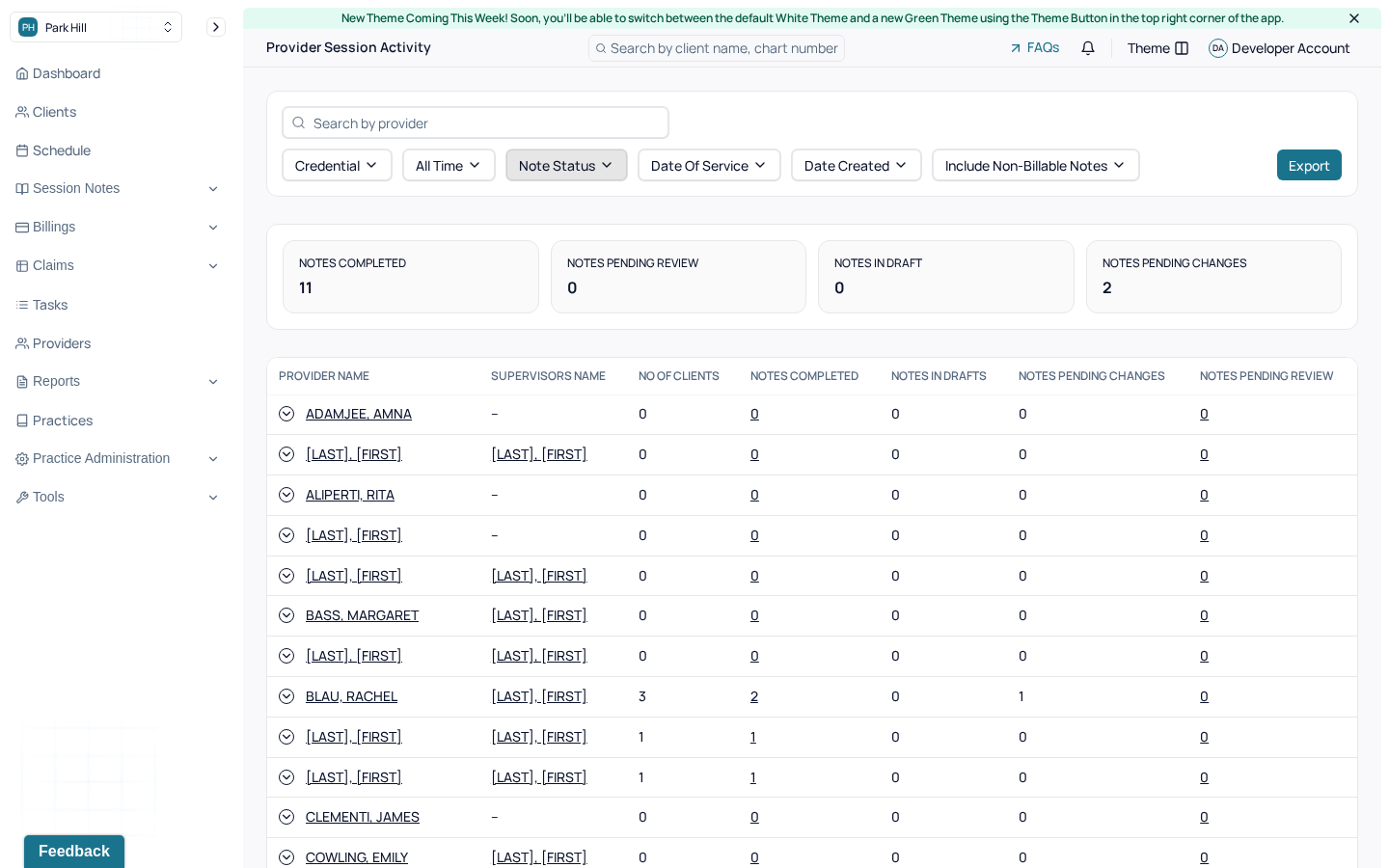 click on "Note status" at bounding box center [566, 165] 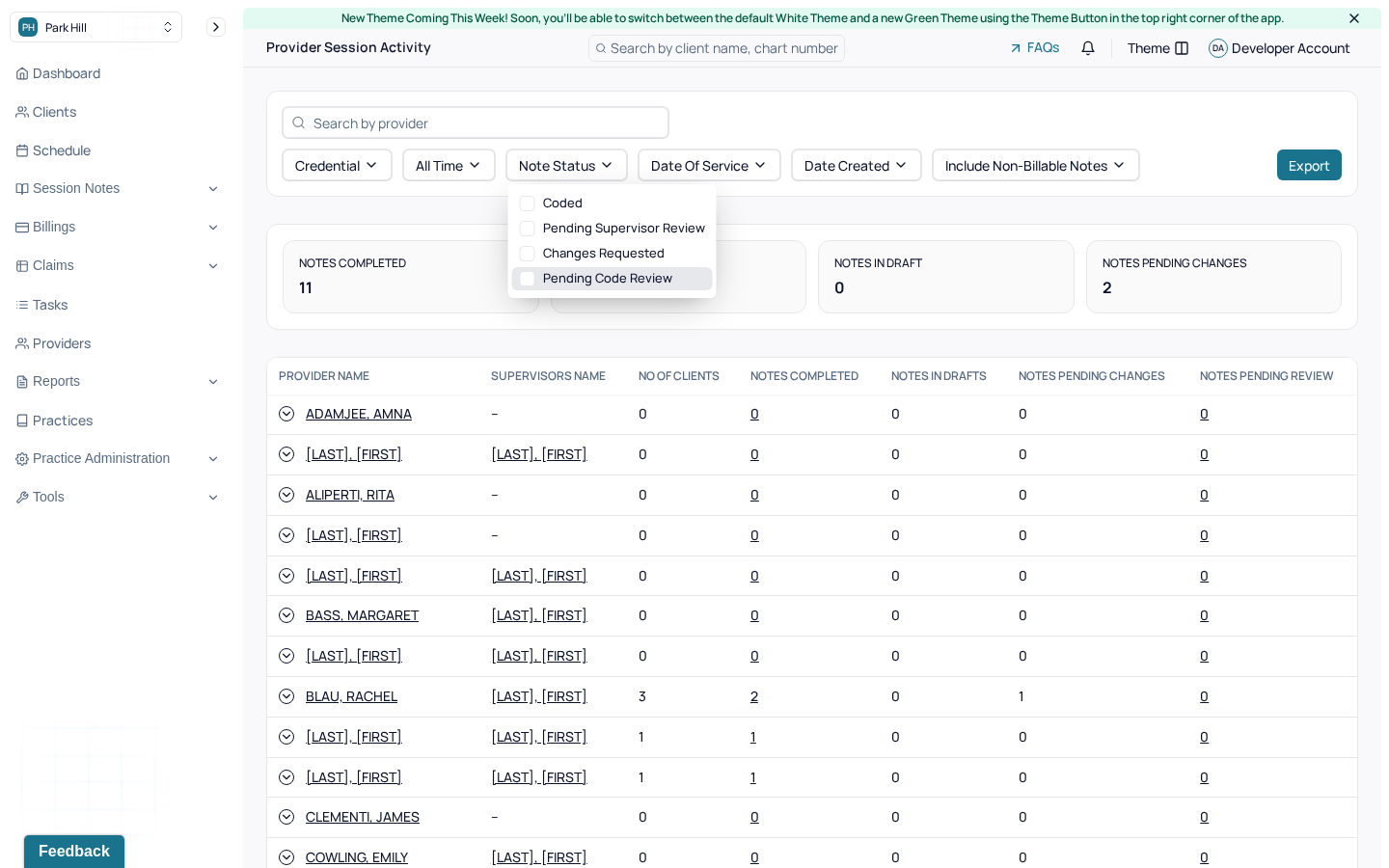click on "Pending code review" at bounding box center (613, 279) 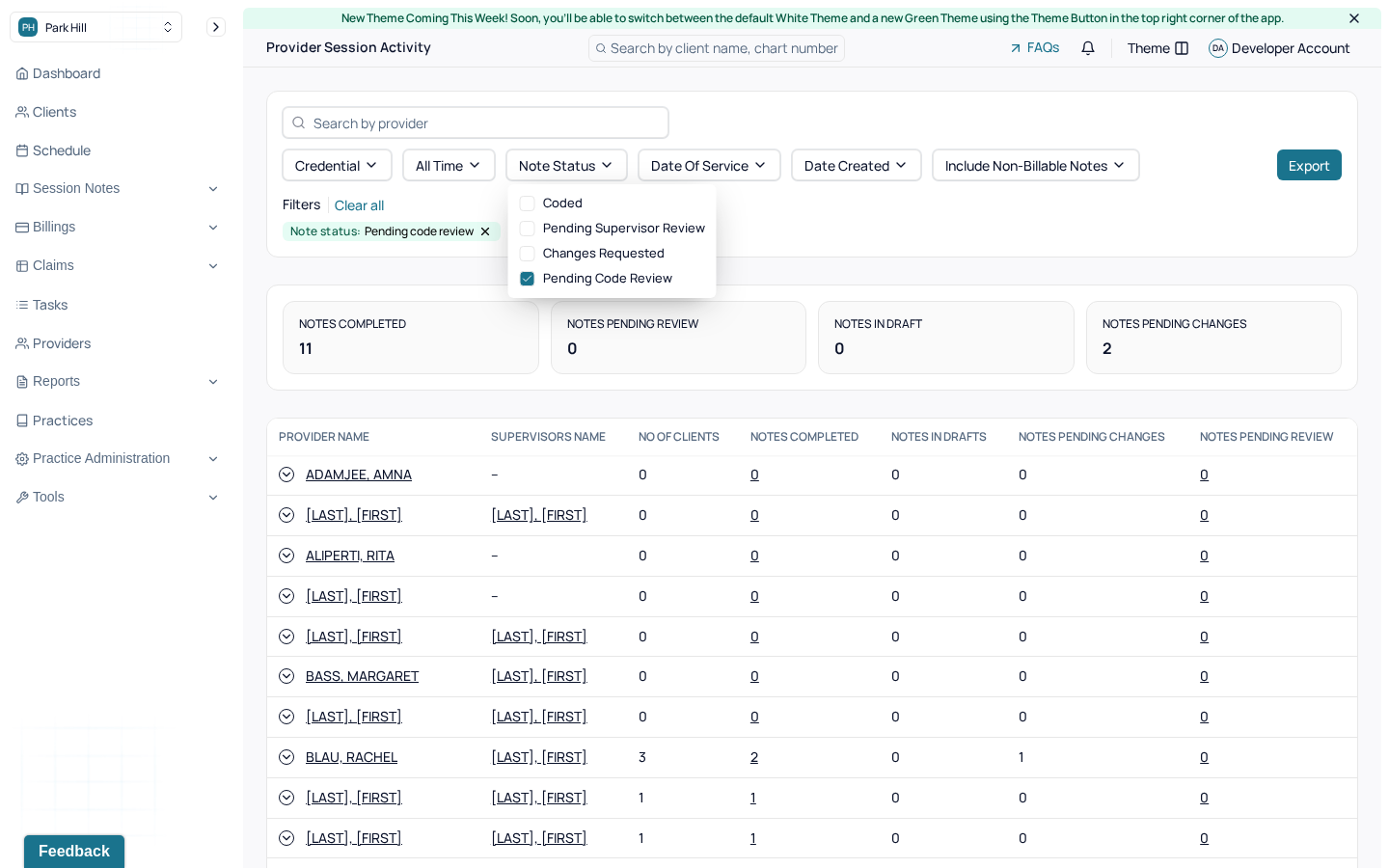 click on "Credential All time Note status Date Of Service Date Created Include non-billable notes Export Filters Clear all Note status: Pending code review" at bounding box center [812, 174] 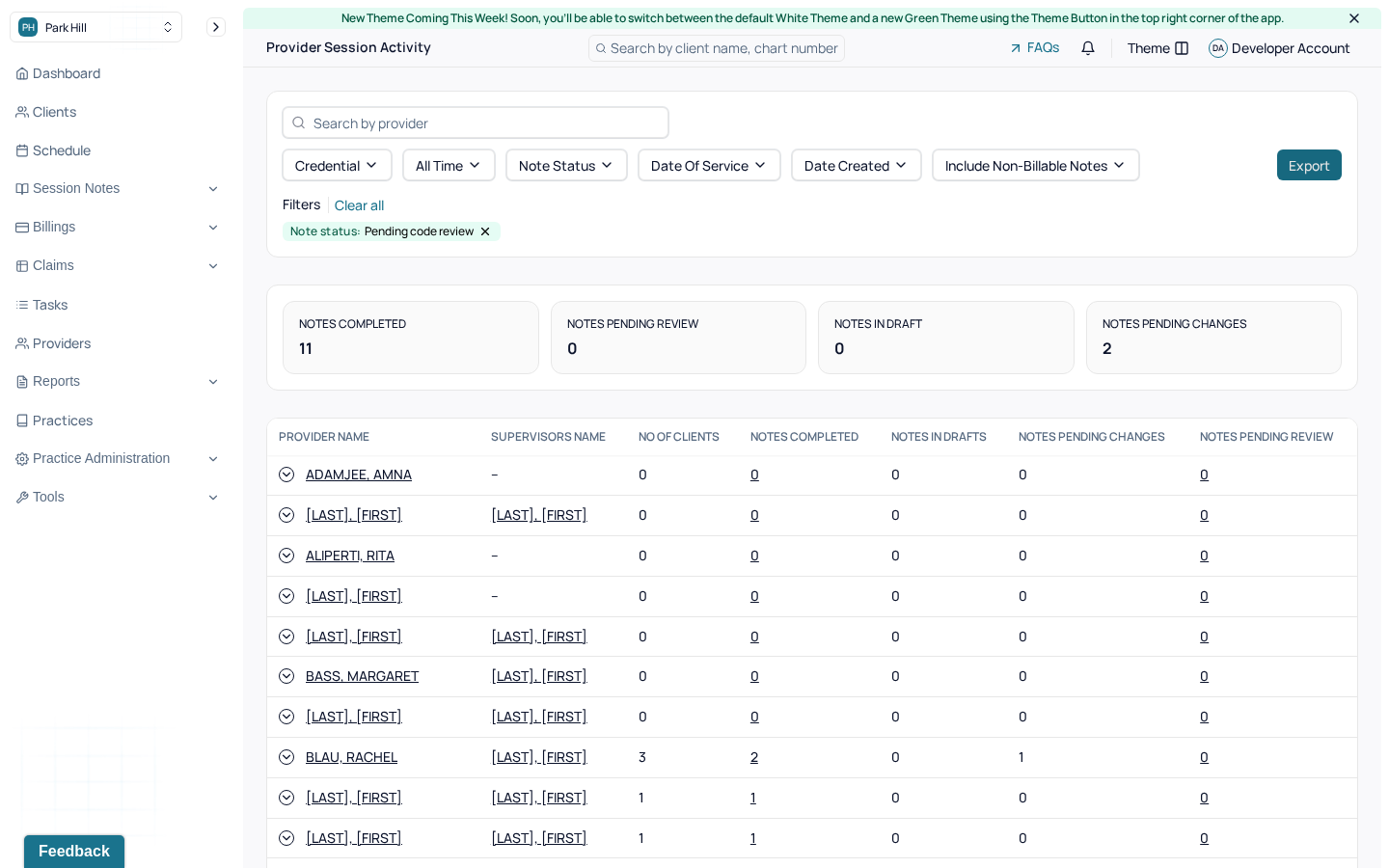 click on "Export" at bounding box center (1309, 165) 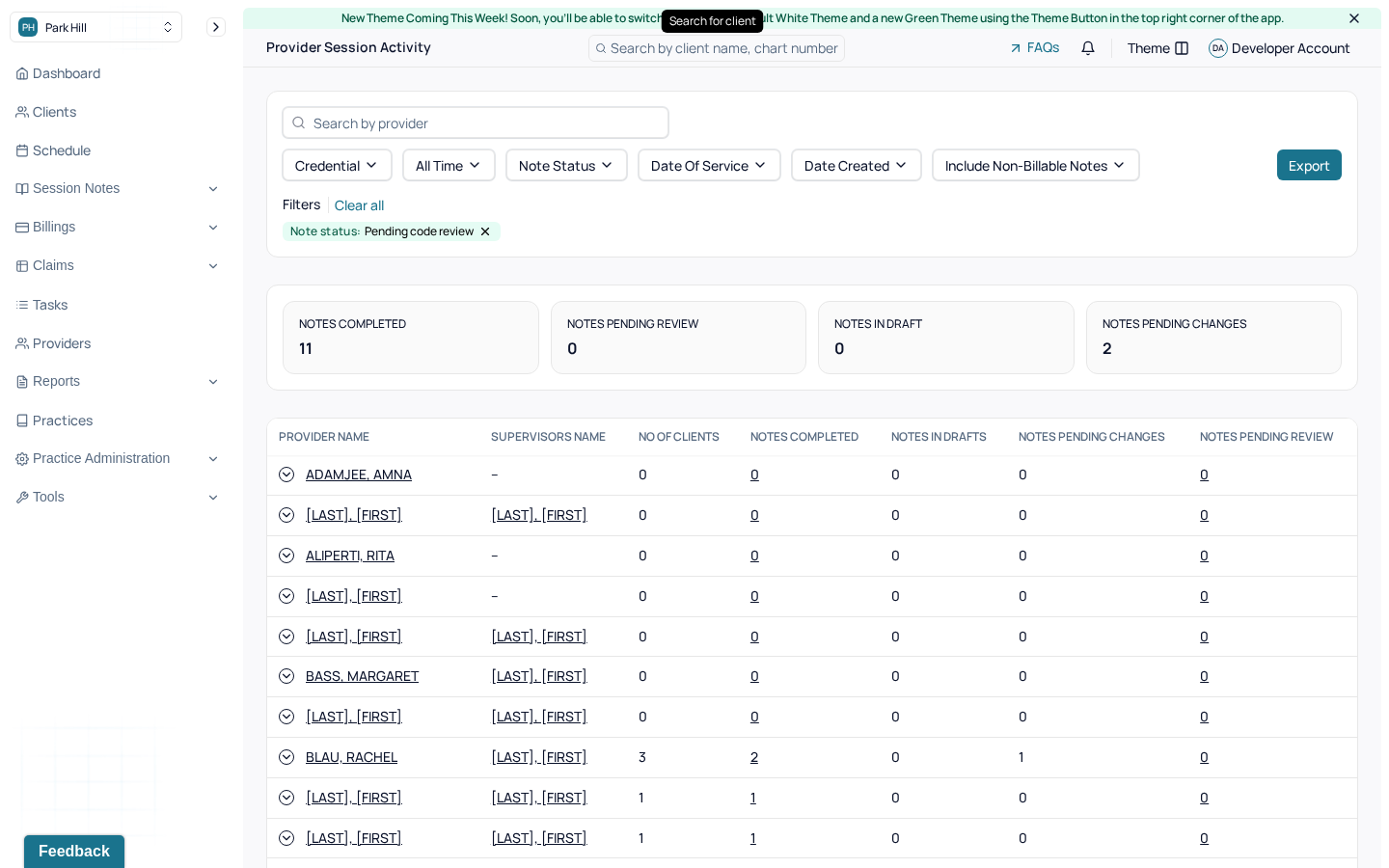 click on "Search by client name, chart number" at bounding box center [724, 47] 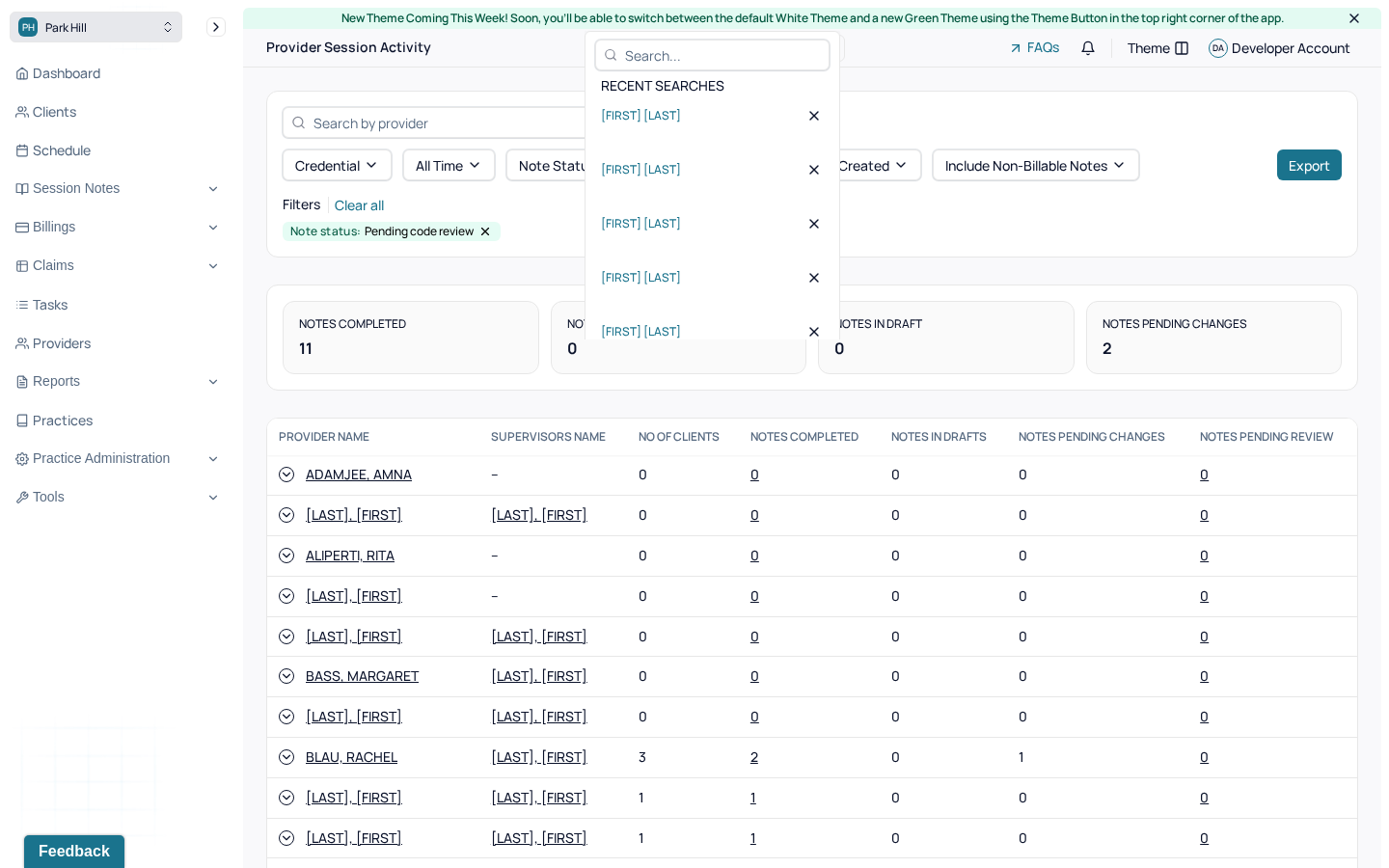 click on "PH Park Hill" at bounding box center (95, 27) 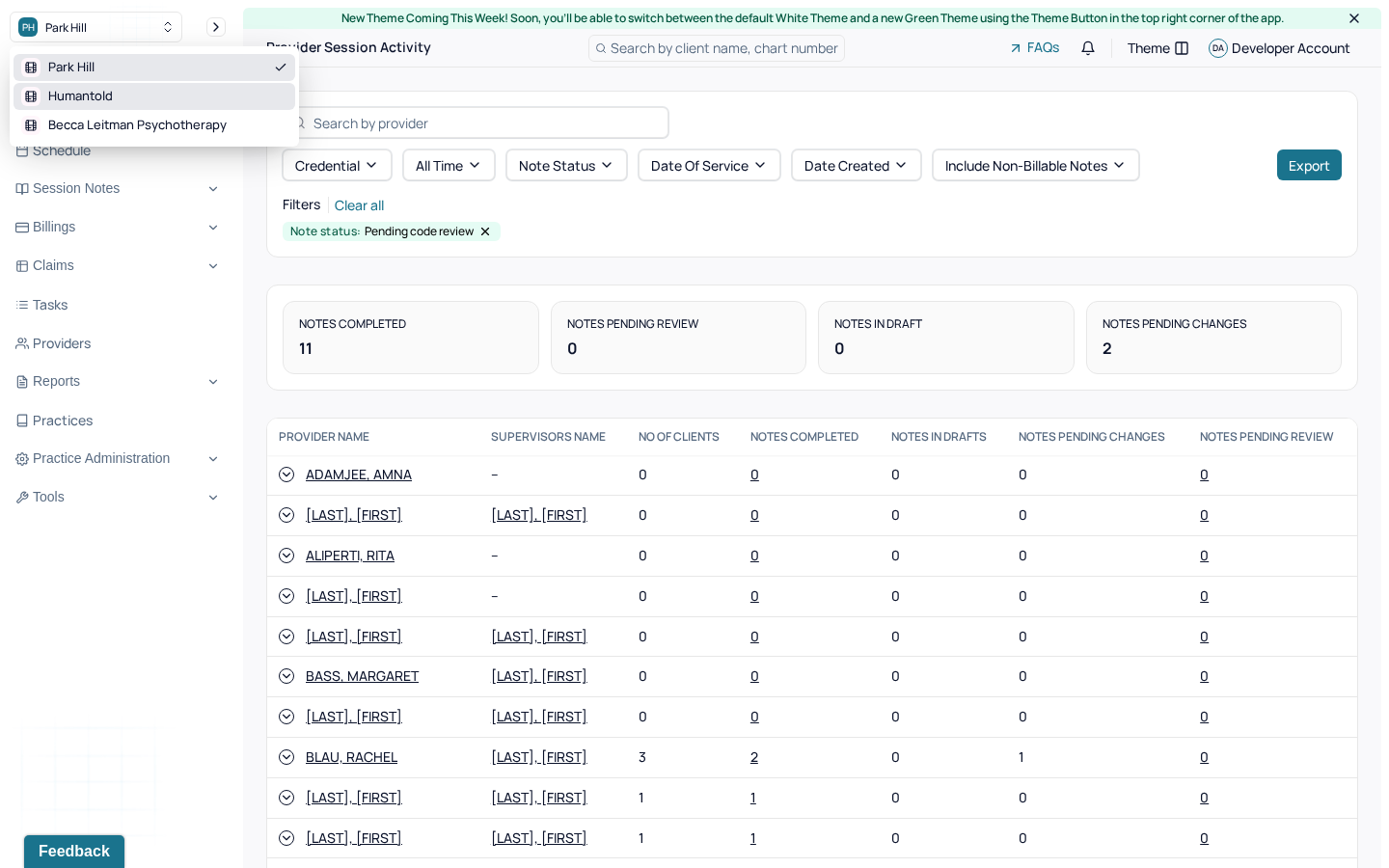 click on "Humantold" at bounding box center [80, 96] 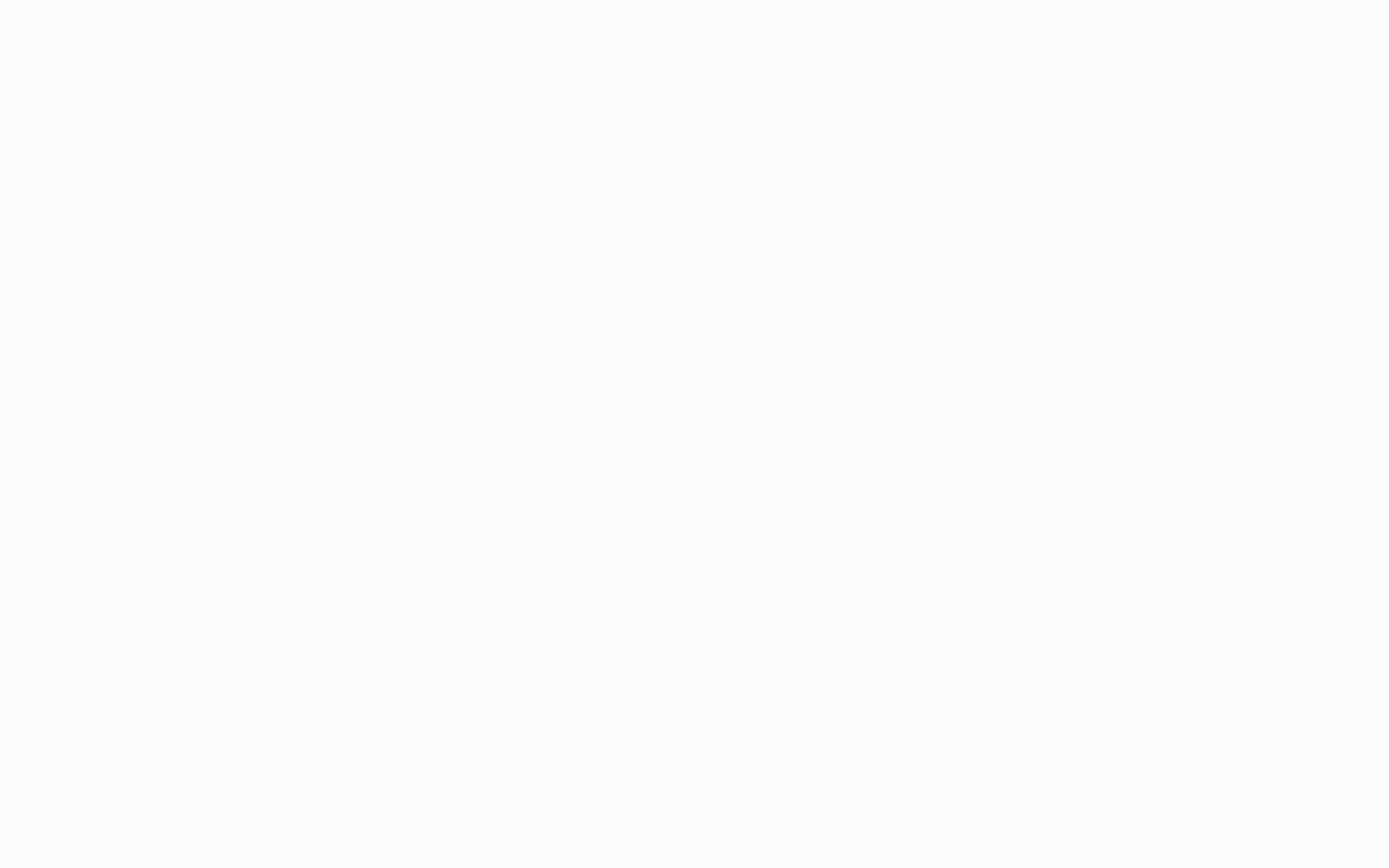 scroll, scrollTop: 0, scrollLeft: 0, axis: both 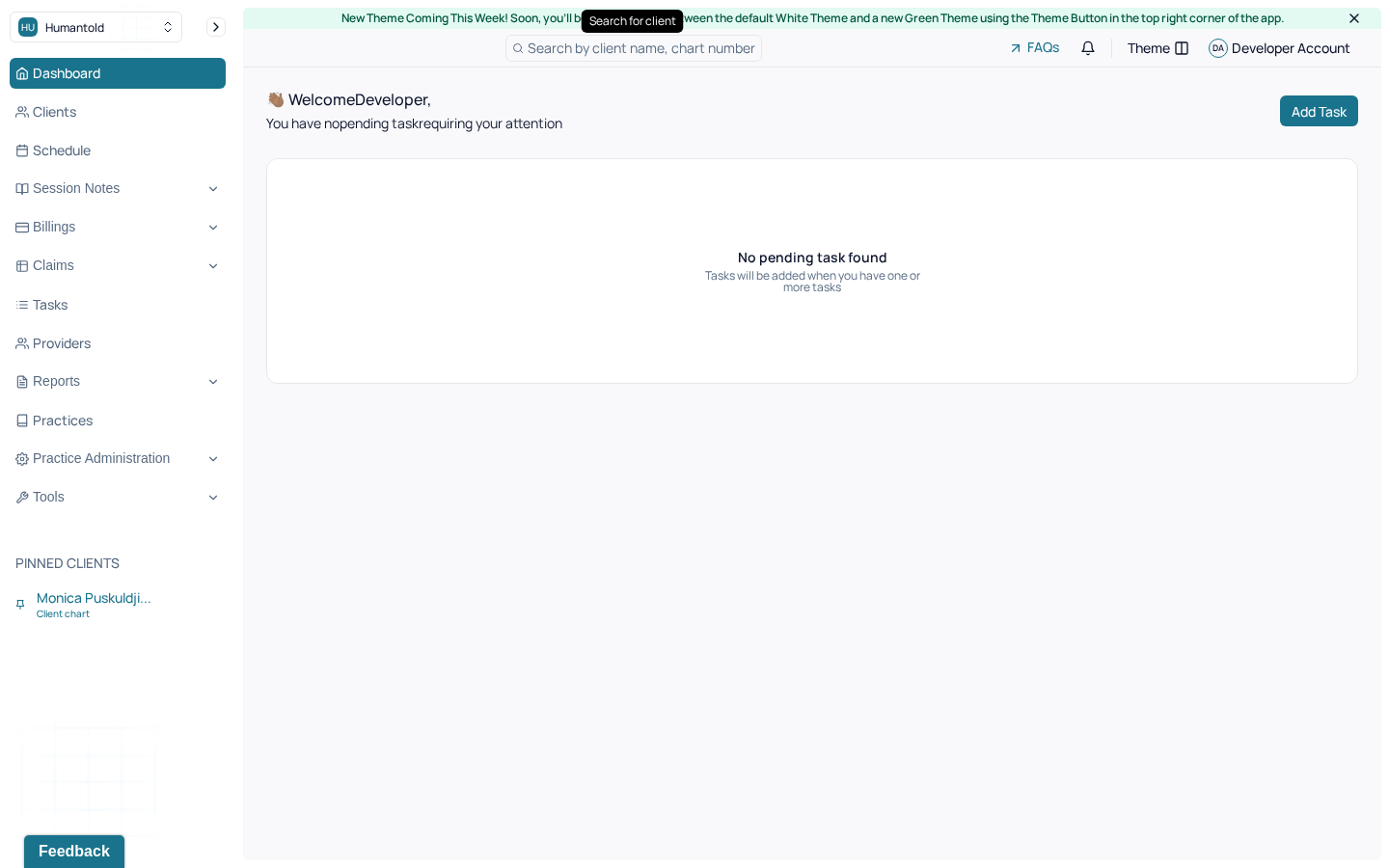 click on "Search by client name, chart number" at bounding box center [641, 47] 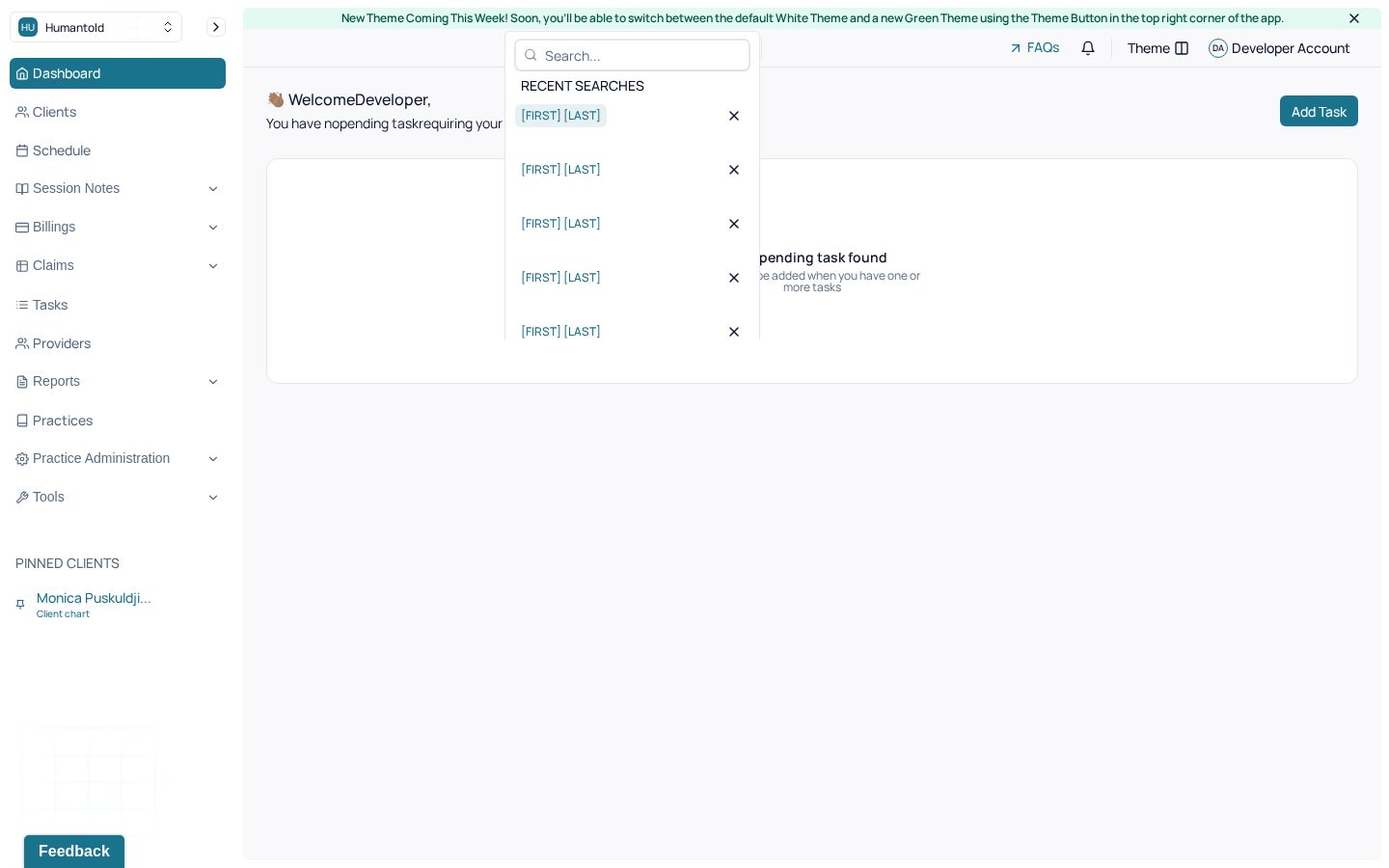 click on "[FIRST] [LAST]" at bounding box center [560, 116] 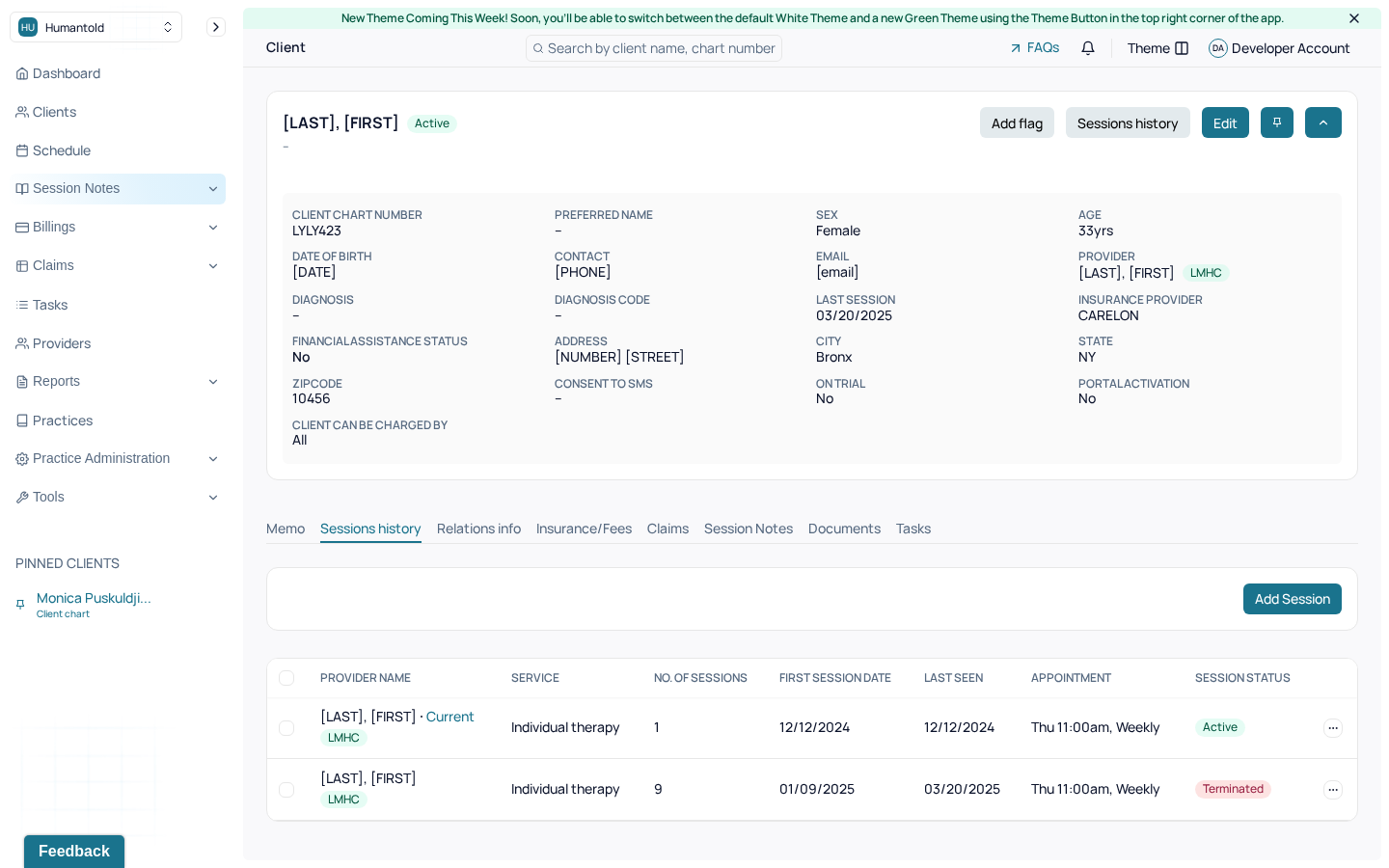 click on "Session Notes" at bounding box center [118, 189] 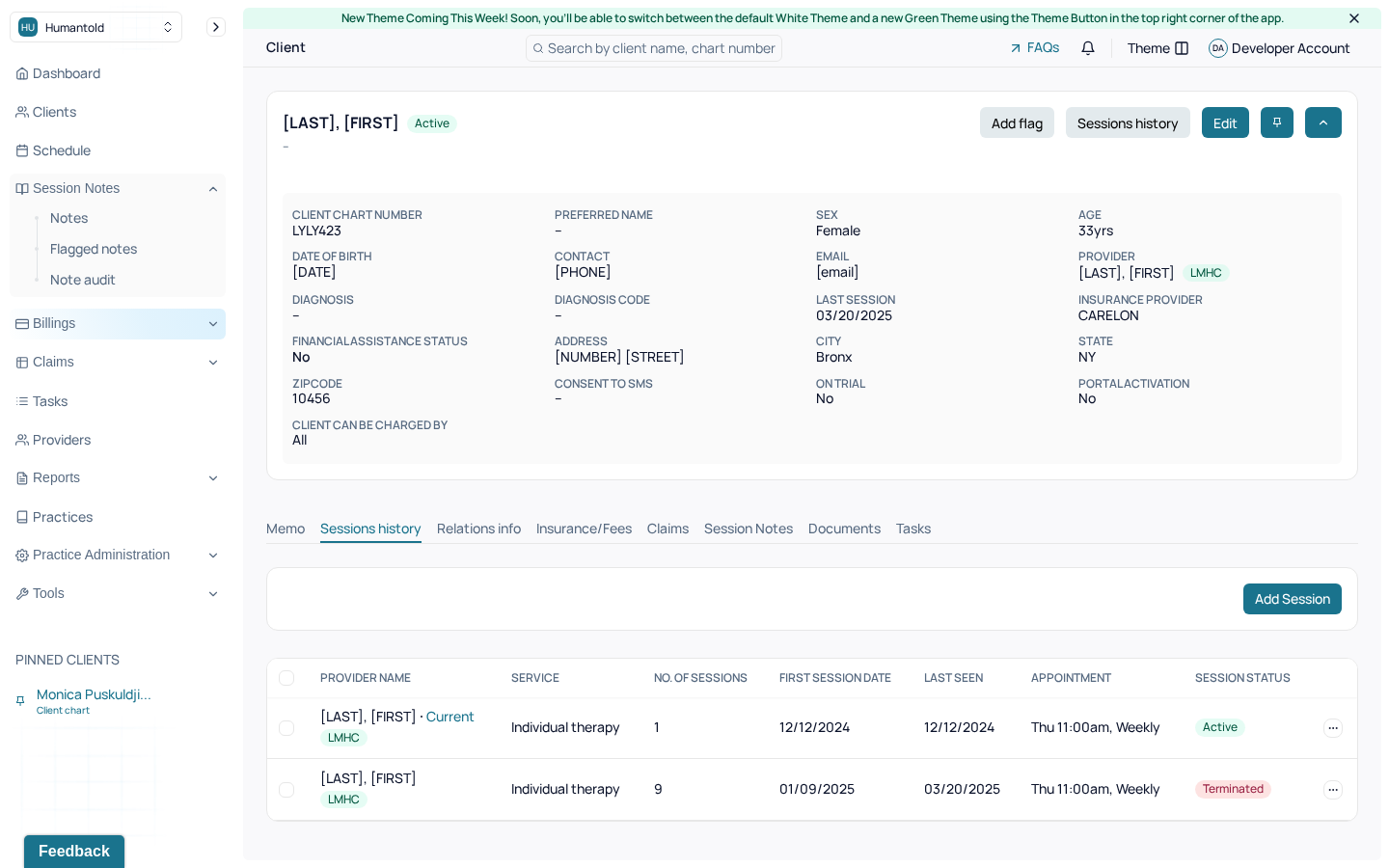 click on "Billings" at bounding box center (118, 324) 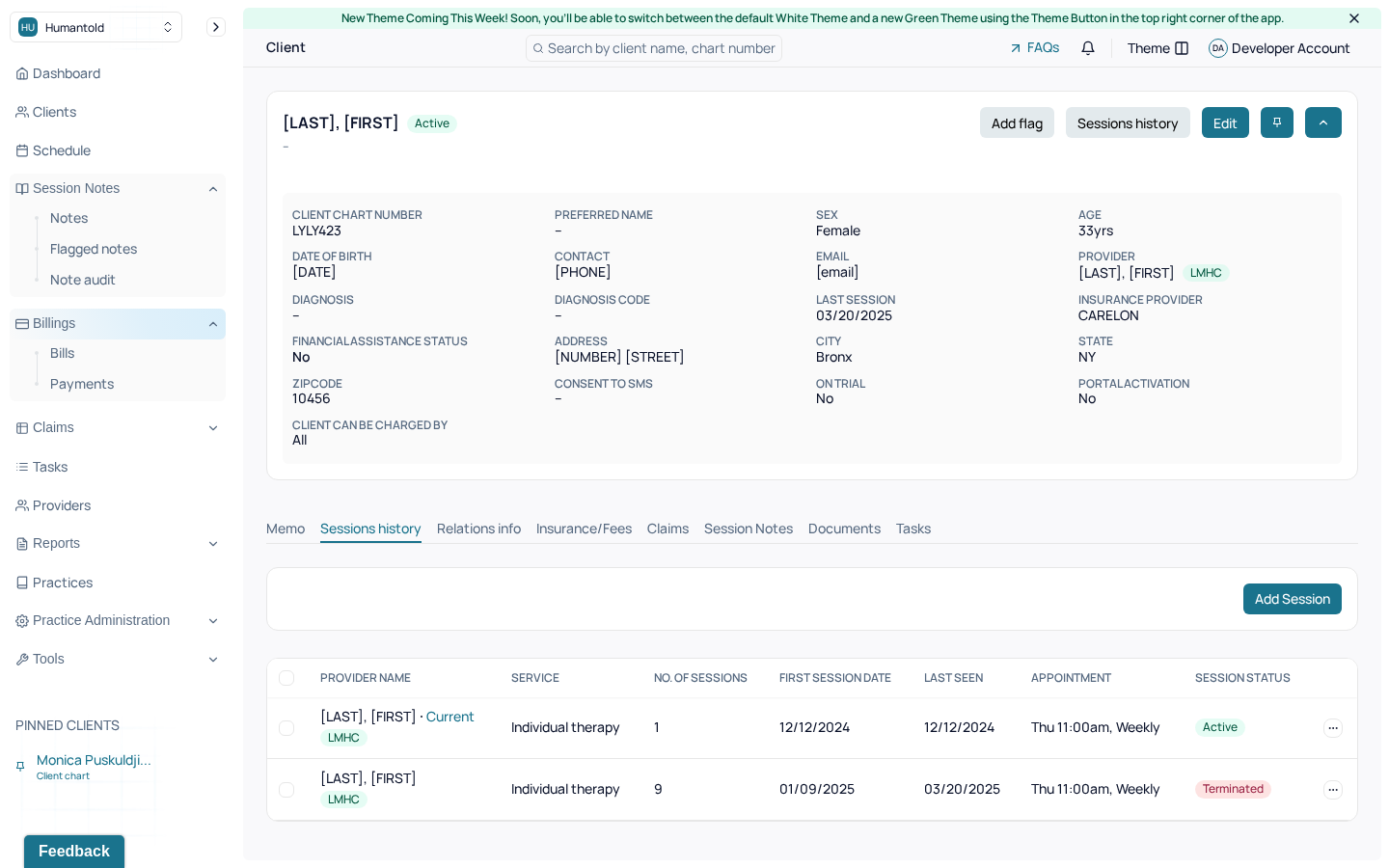 click on "Billings" at bounding box center [118, 324] 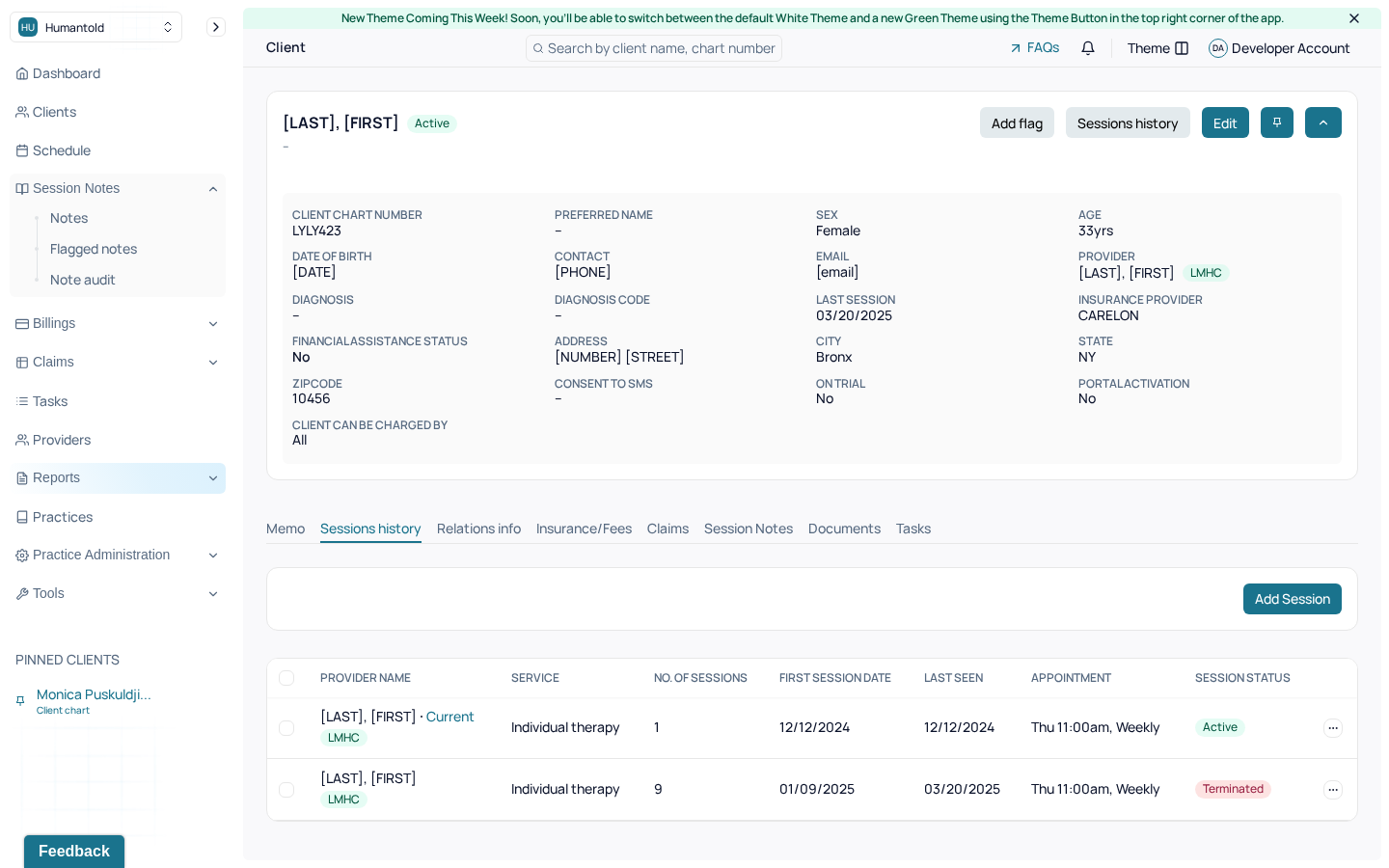 click on "Reports" at bounding box center (118, 478) 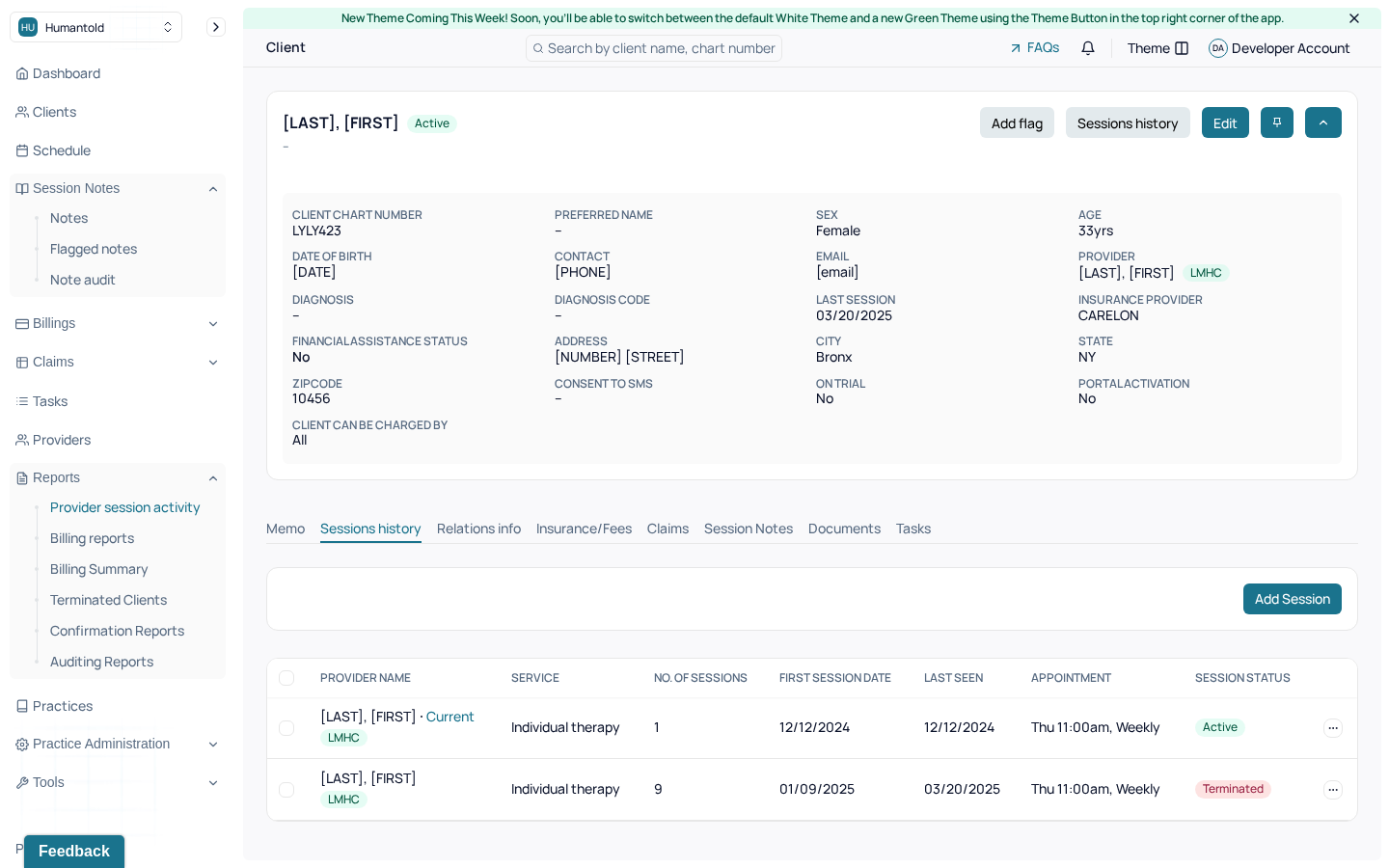 click on "Provider session activity" at bounding box center (130, 507) 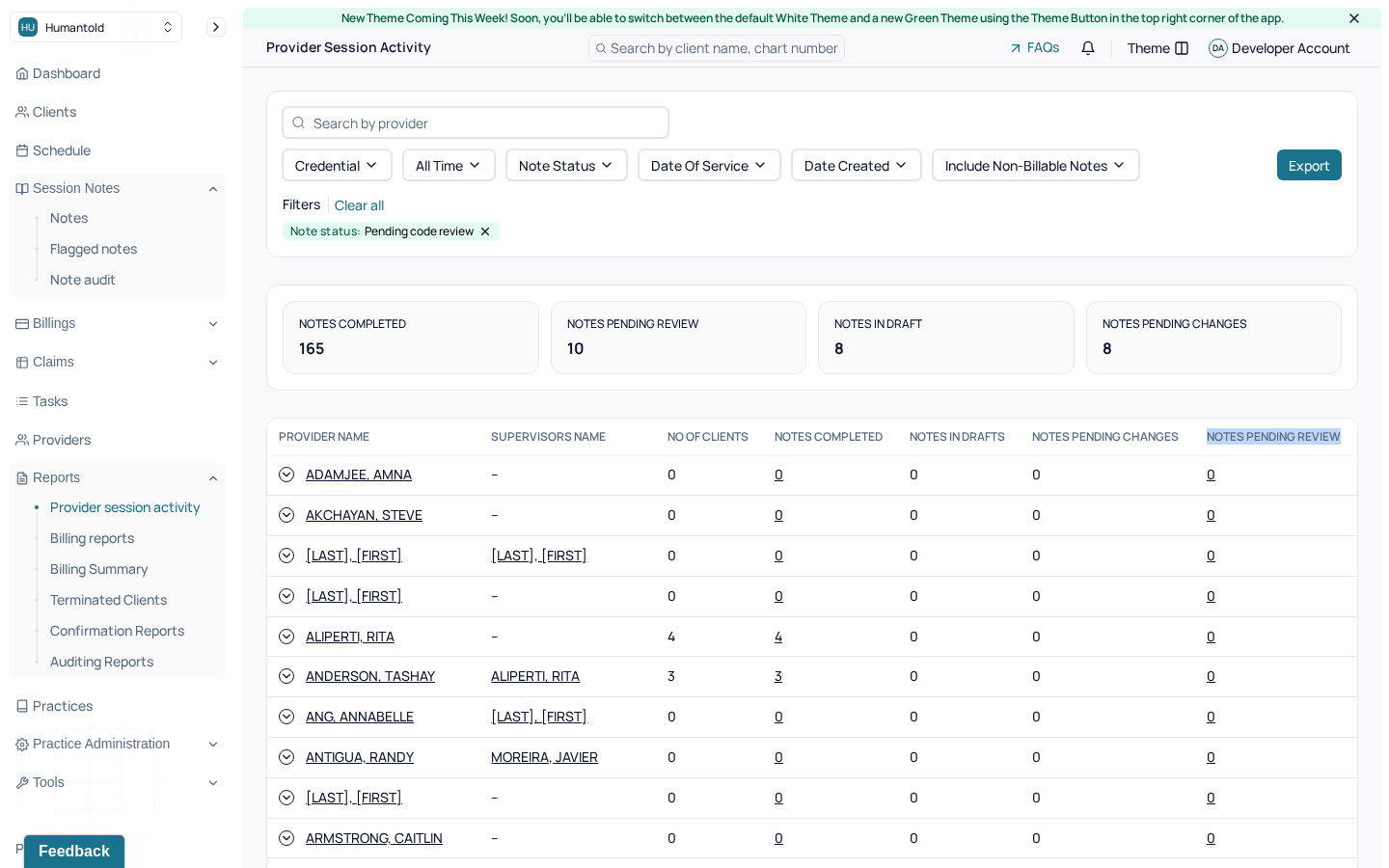 drag, startPoint x: 1349, startPoint y: 433, endPoint x: 1211, endPoint y: 438, distance: 138.09055 